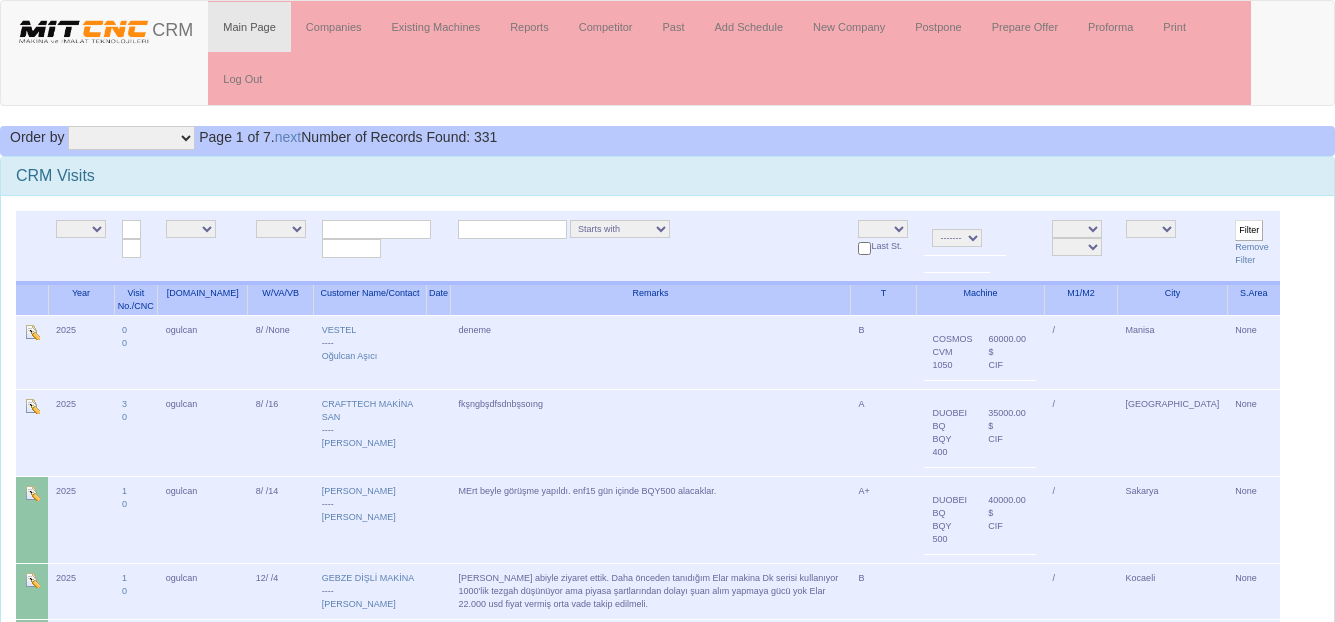 scroll, scrollTop: 0, scrollLeft: 0, axis: both 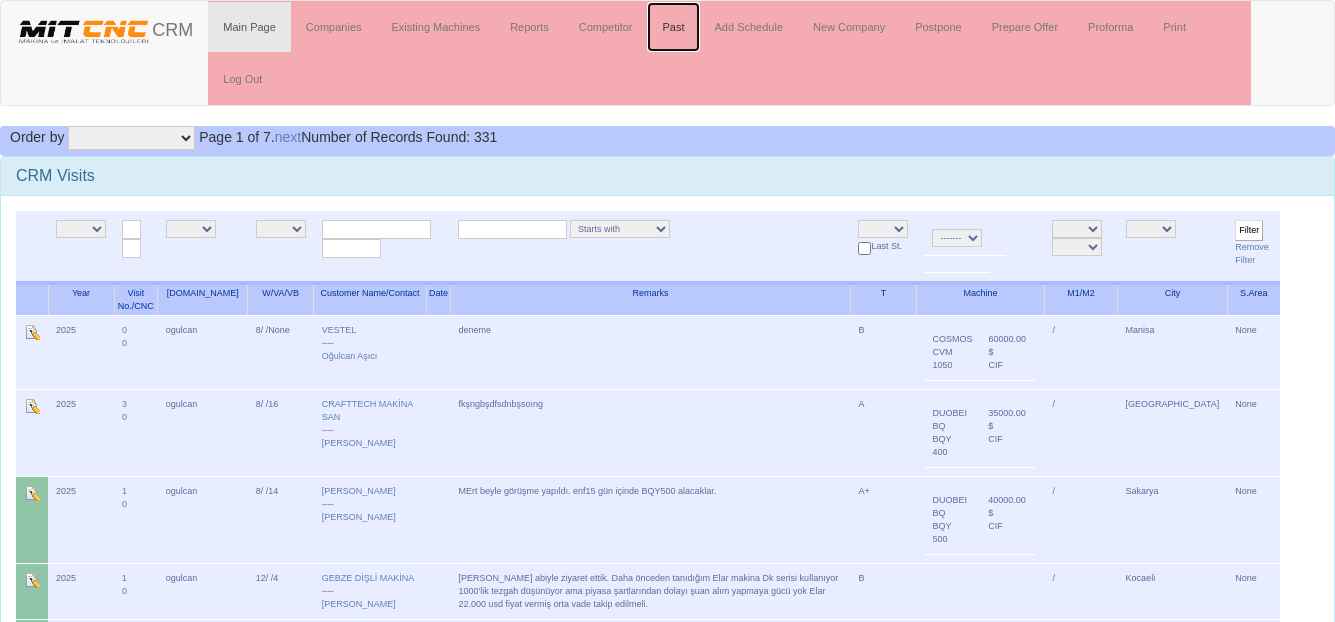 drag, startPoint x: 679, startPoint y: 28, endPoint x: 639, endPoint y: 93, distance: 76.321686 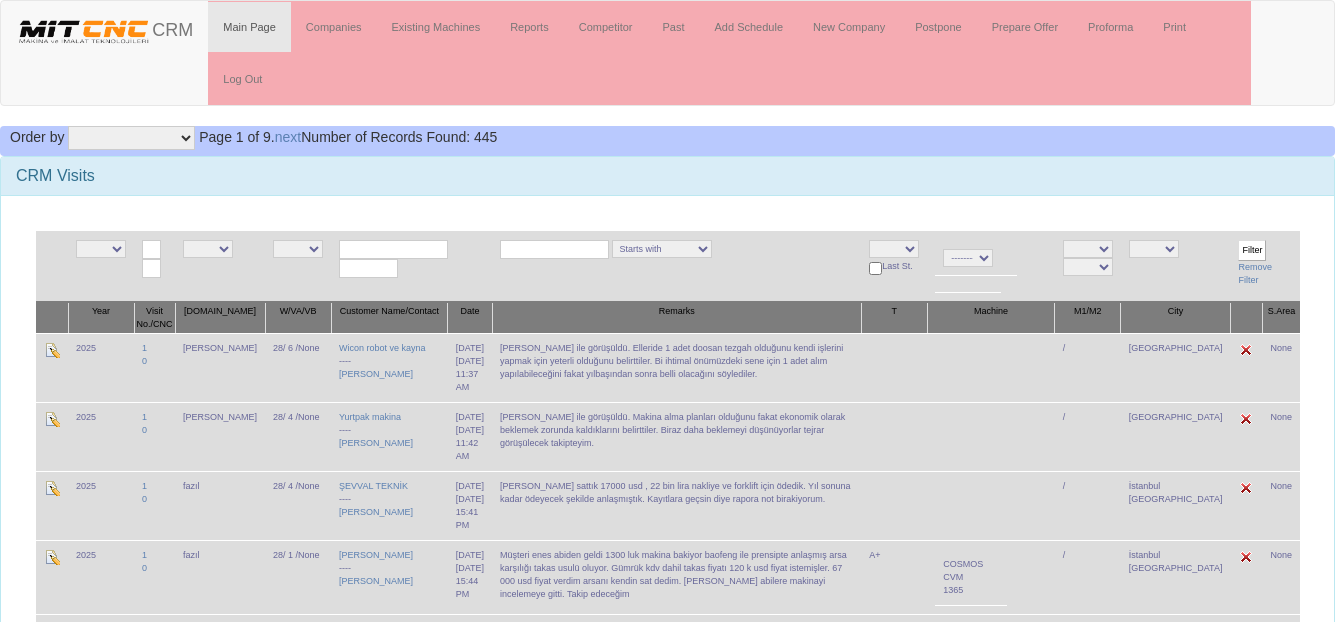 scroll, scrollTop: 0, scrollLeft: 0, axis: both 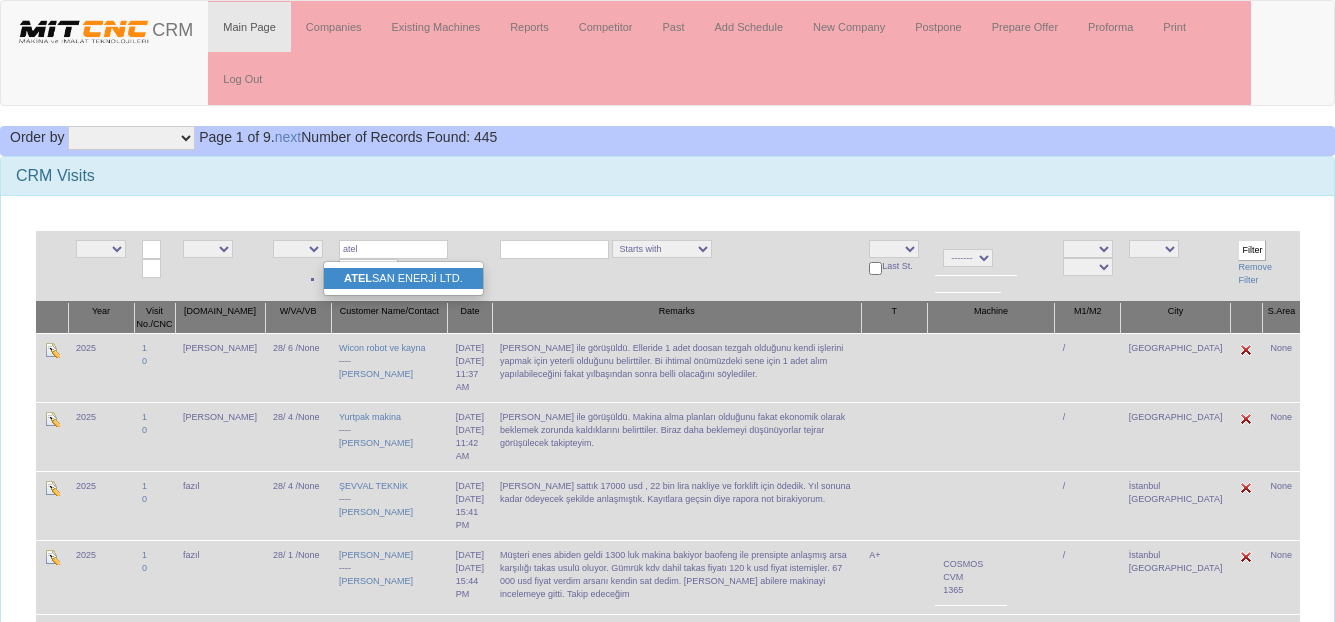 click on "ATEL SAN ENERJİ LTD." at bounding box center (403, 279) 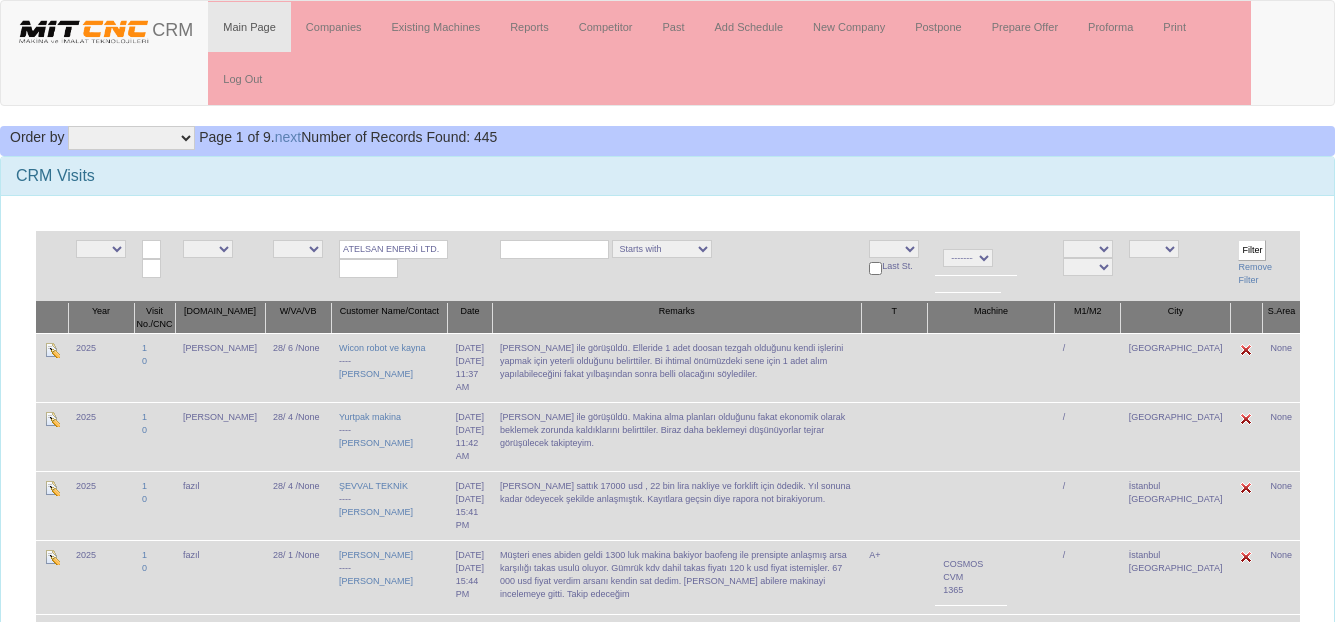 click on "Filter" at bounding box center (1252, 250) 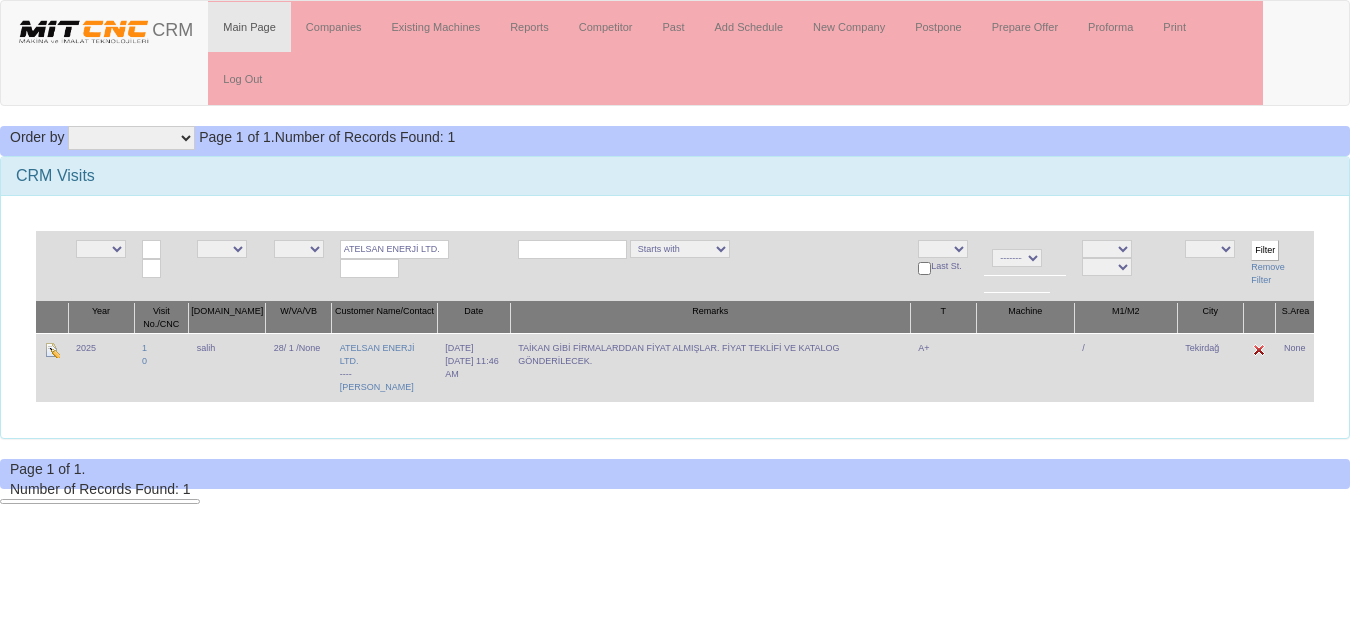 scroll, scrollTop: 0, scrollLeft: 0, axis: both 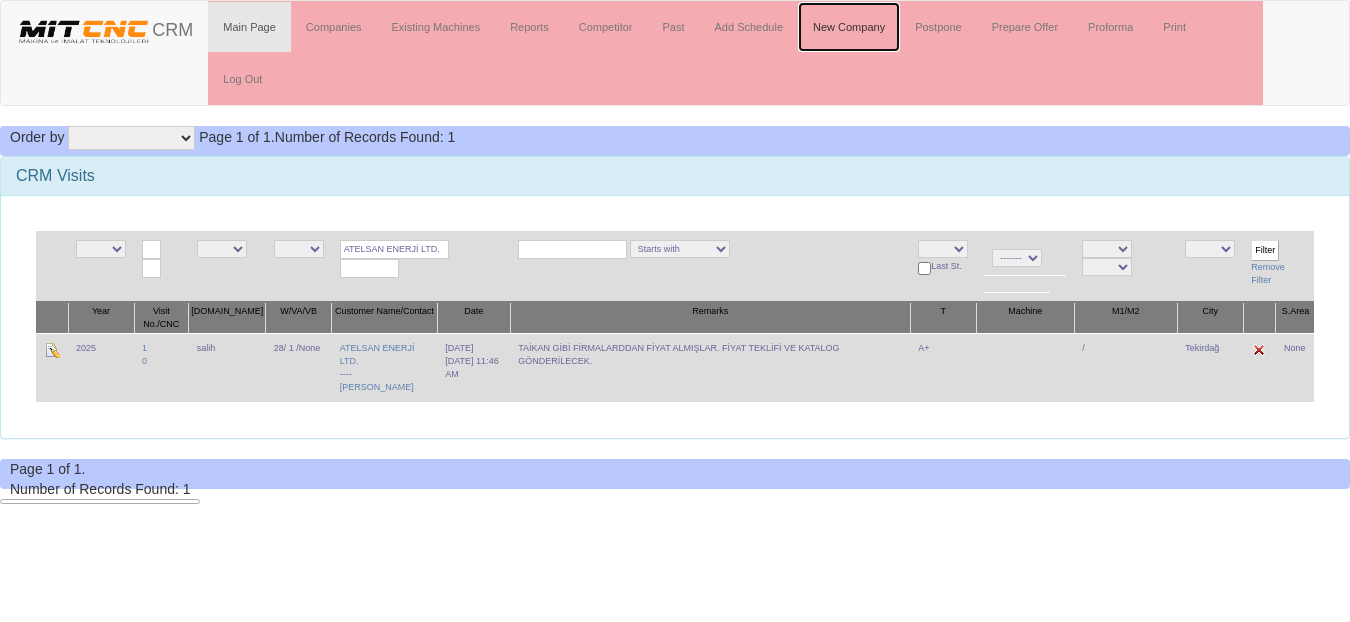 click on "New Company" at bounding box center (849, 27) 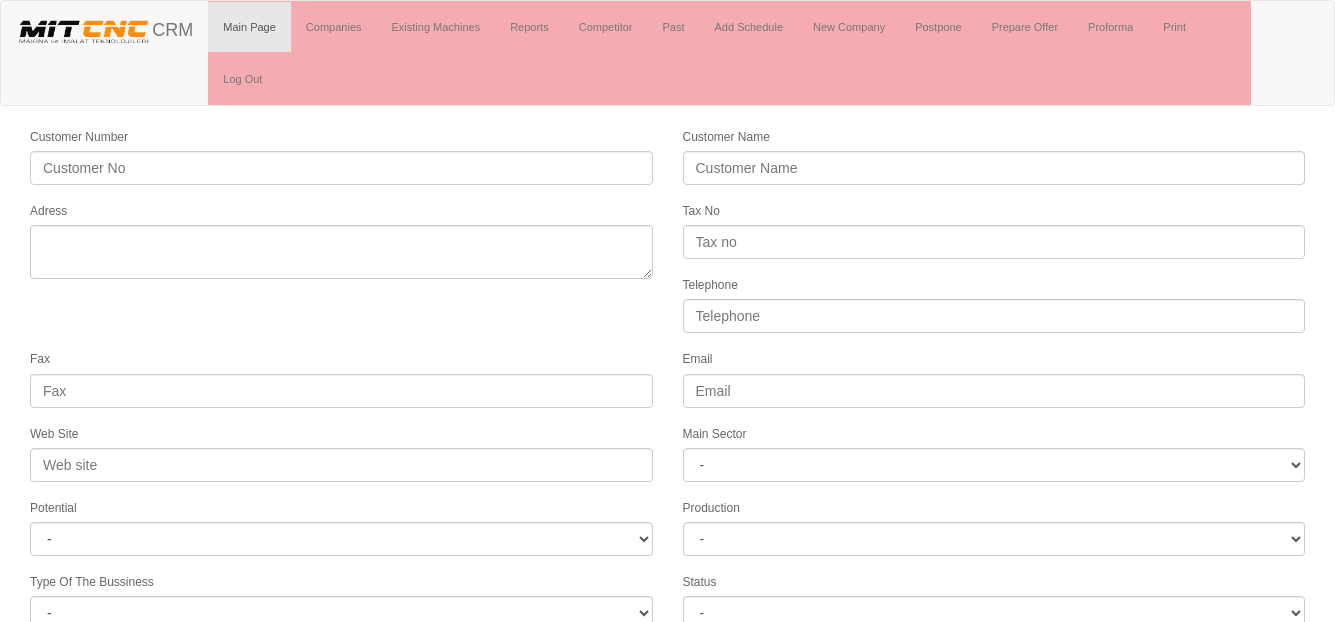 scroll, scrollTop: 0, scrollLeft: 0, axis: both 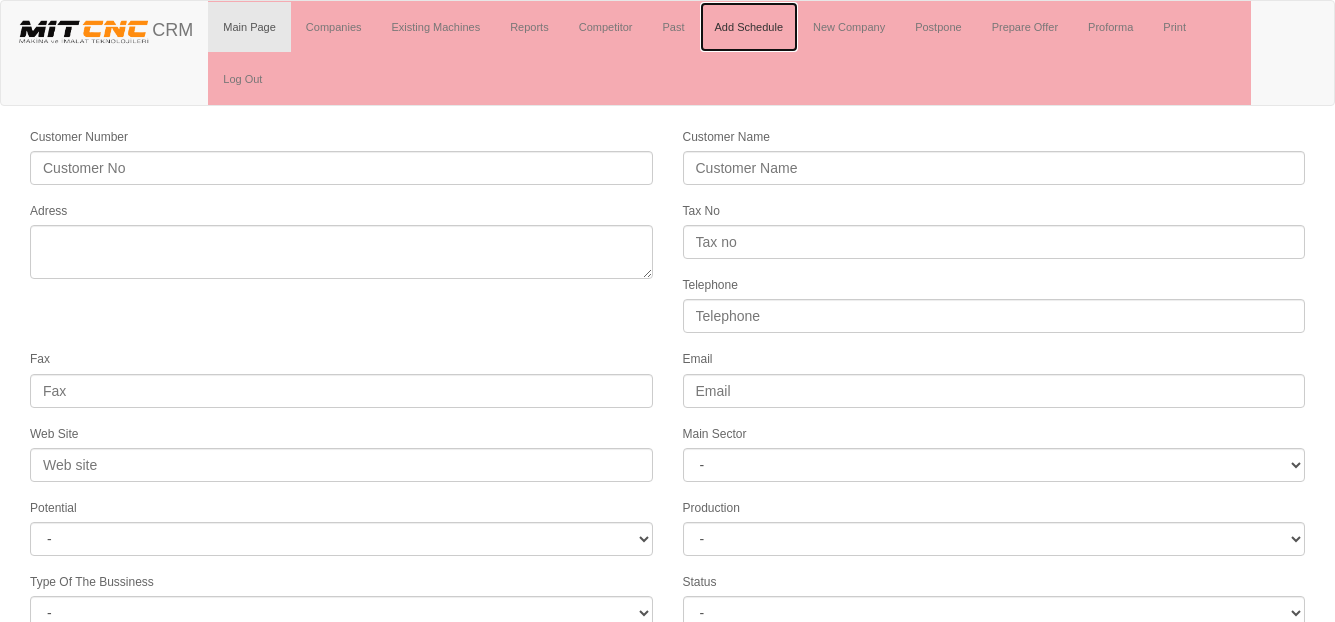 click on "Add Schedule" at bounding box center [749, 27] 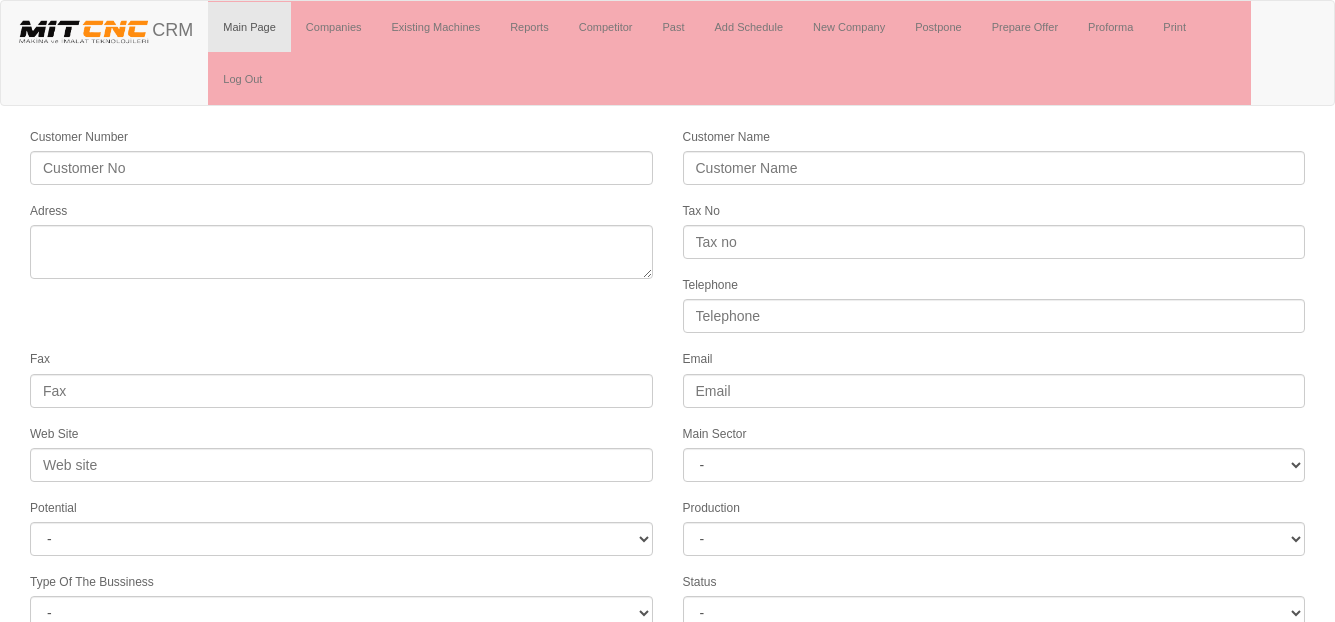 scroll, scrollTop: 0, scrollLeft: 0, axis: both 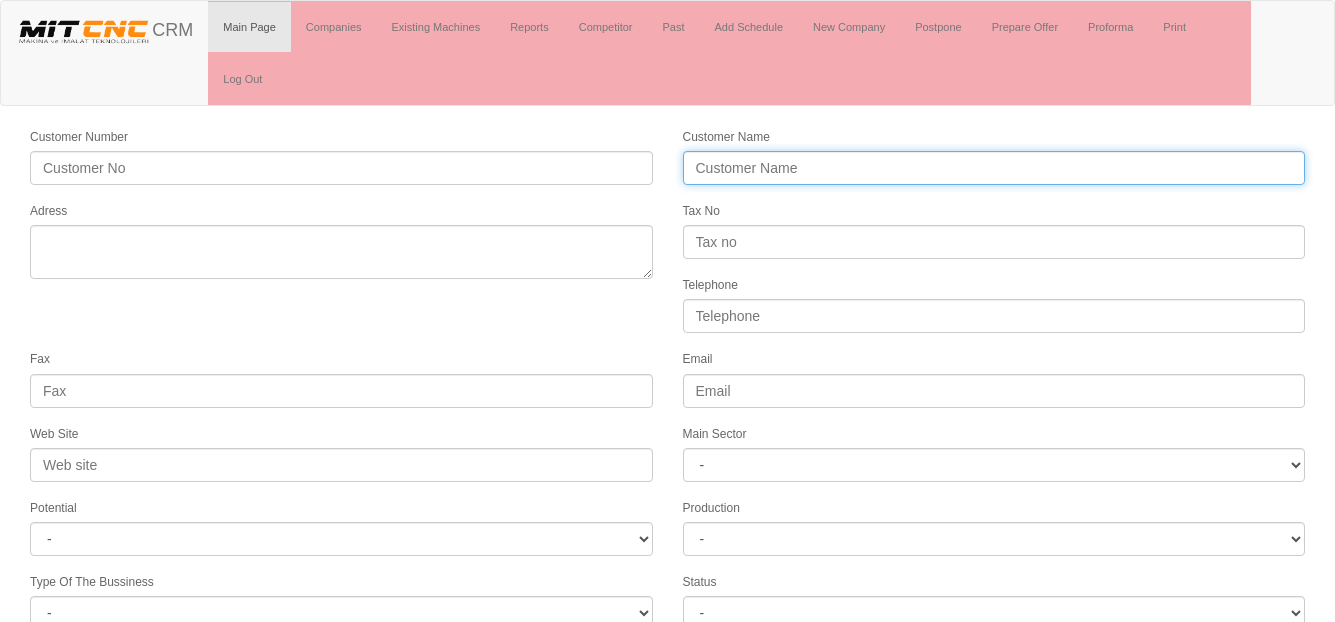 click on "Customer Name" at bounding box center (994, 168) 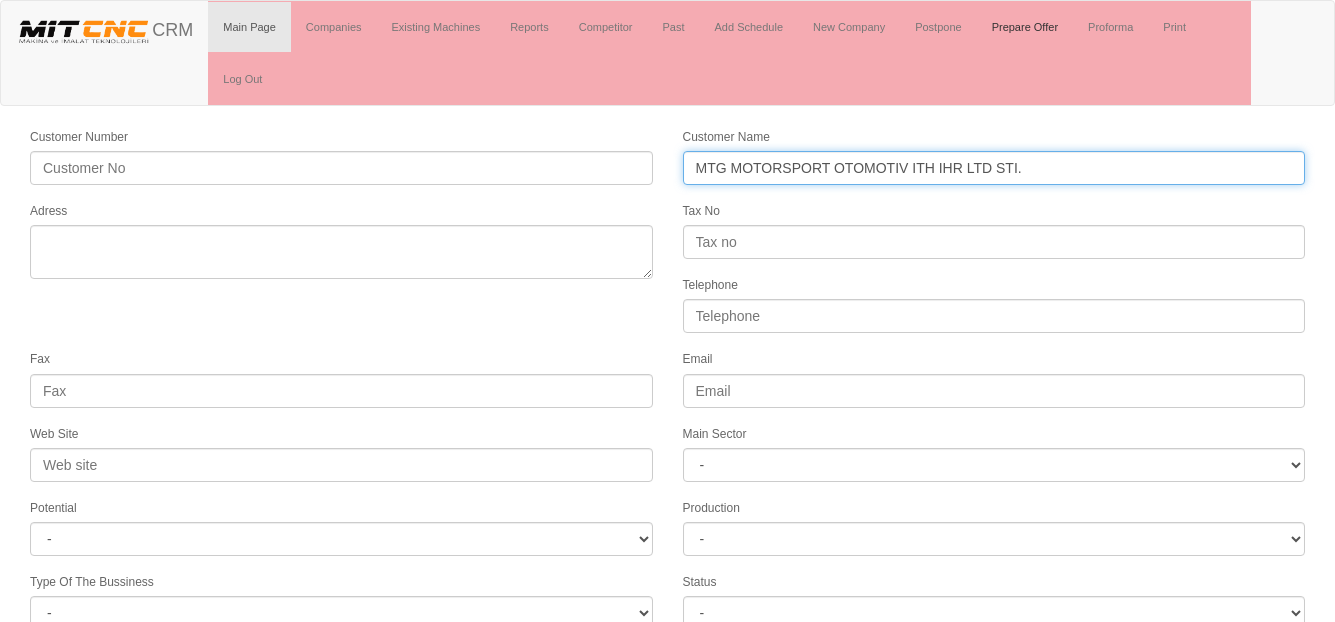 type on "MTG MOTORSPORT OTOMOTIV ITH IHR LTD STI." 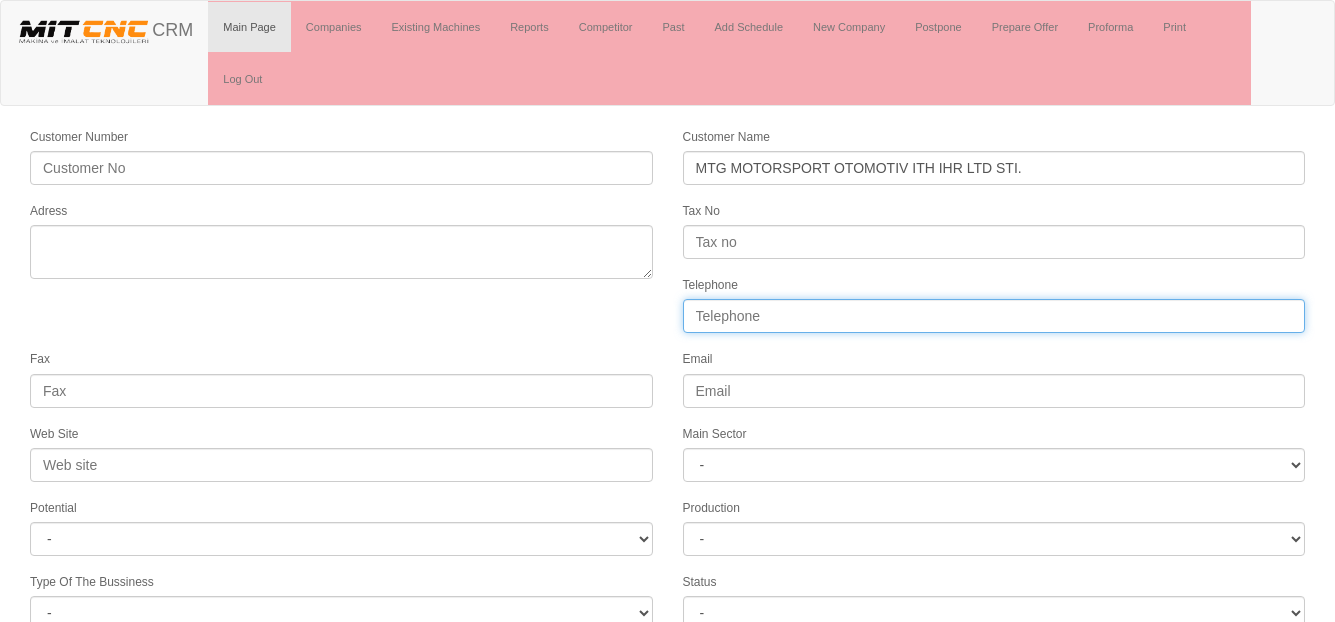 click on "Telephone" at bounding box center (994, 316) 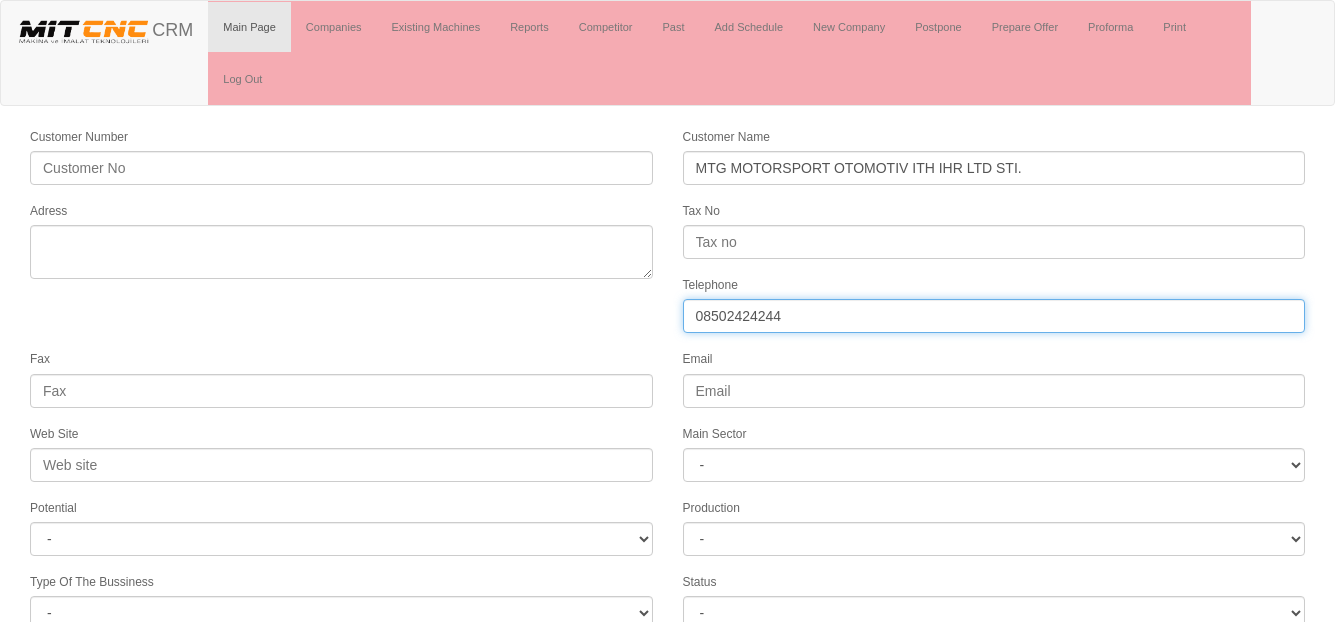 type on "08502424244" 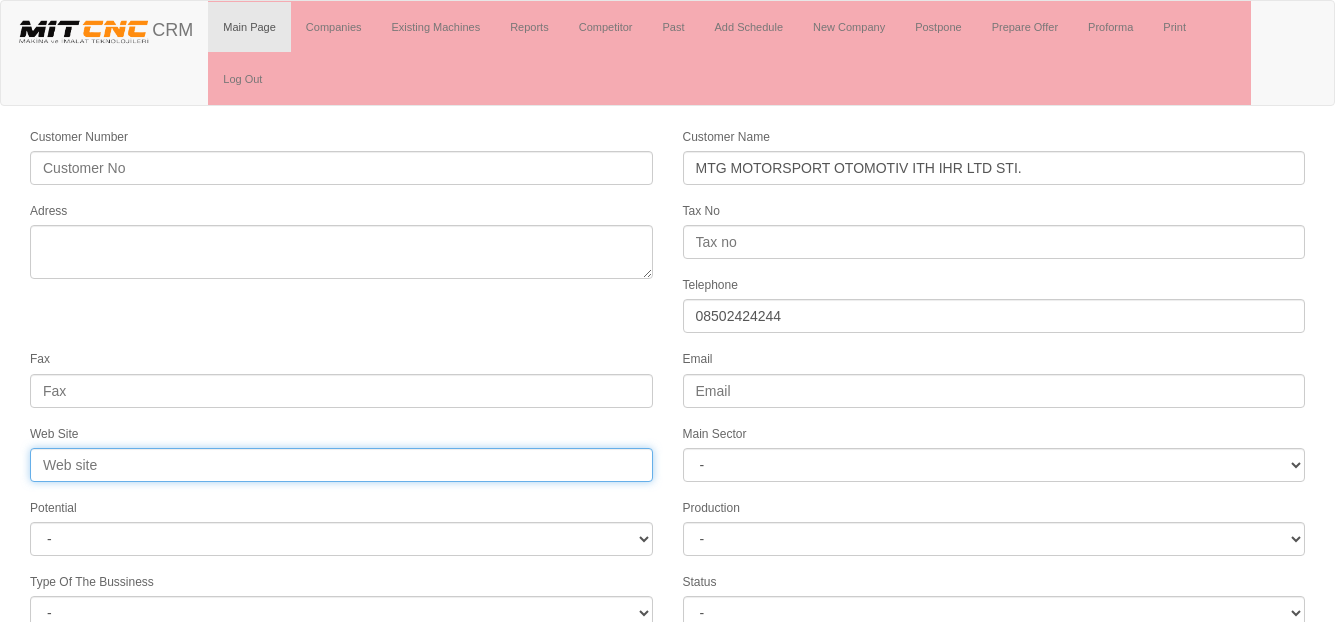 click on "Web Site" at bounding box center (341, 465) 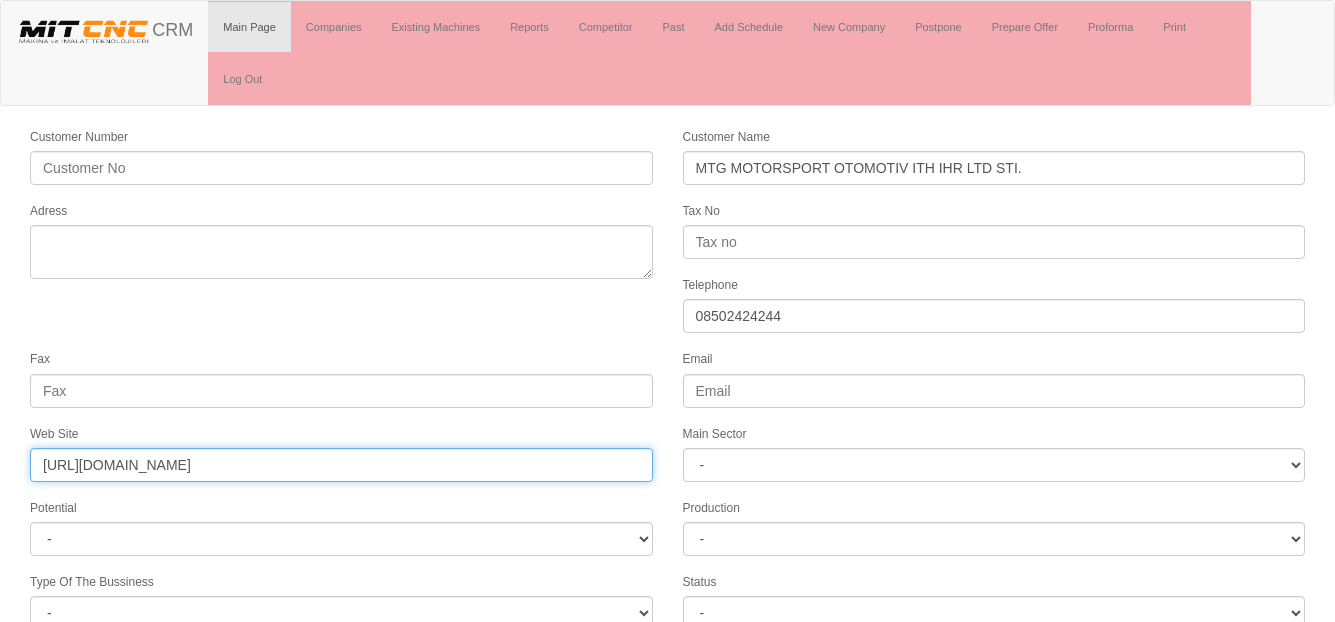 drag, startPoint x: 85, startPoint y: 465, endPoint x: -8, endPoint y: 488, distance: 95.80188 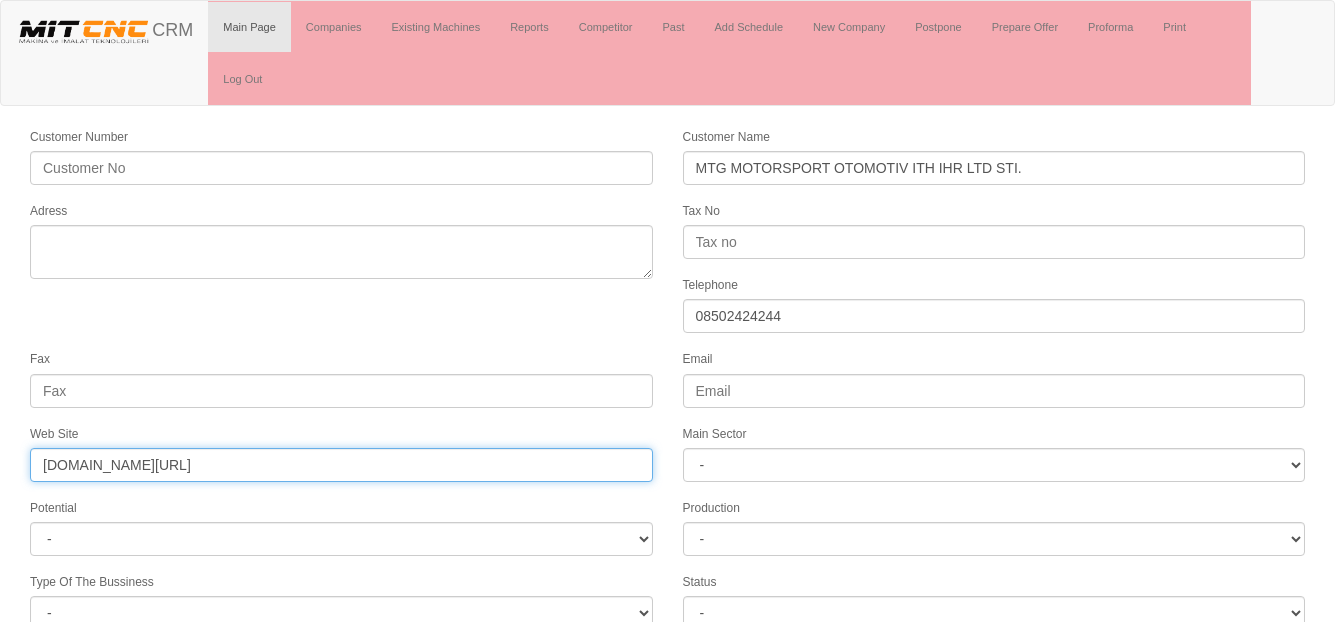 drag, startPoint x: 279, startPoint y: 461, endPoint x: 203, endPoint y: 464, distance: 76.05919 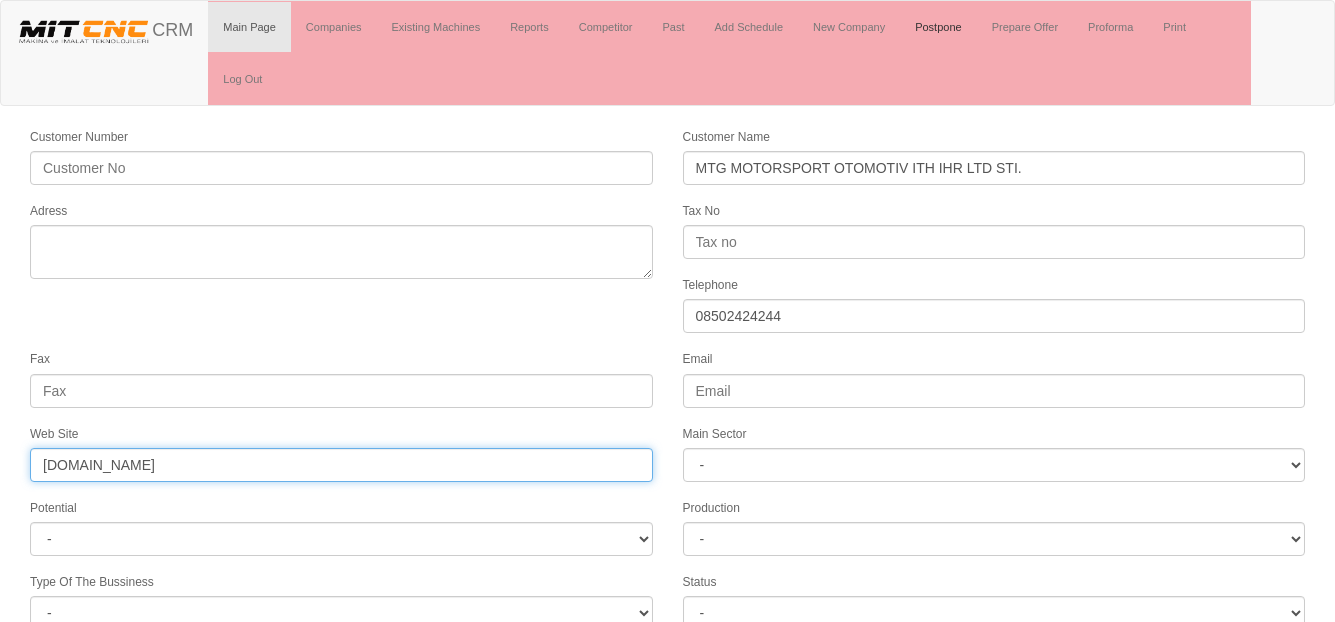 type on "[DOMAIN_NAME]" 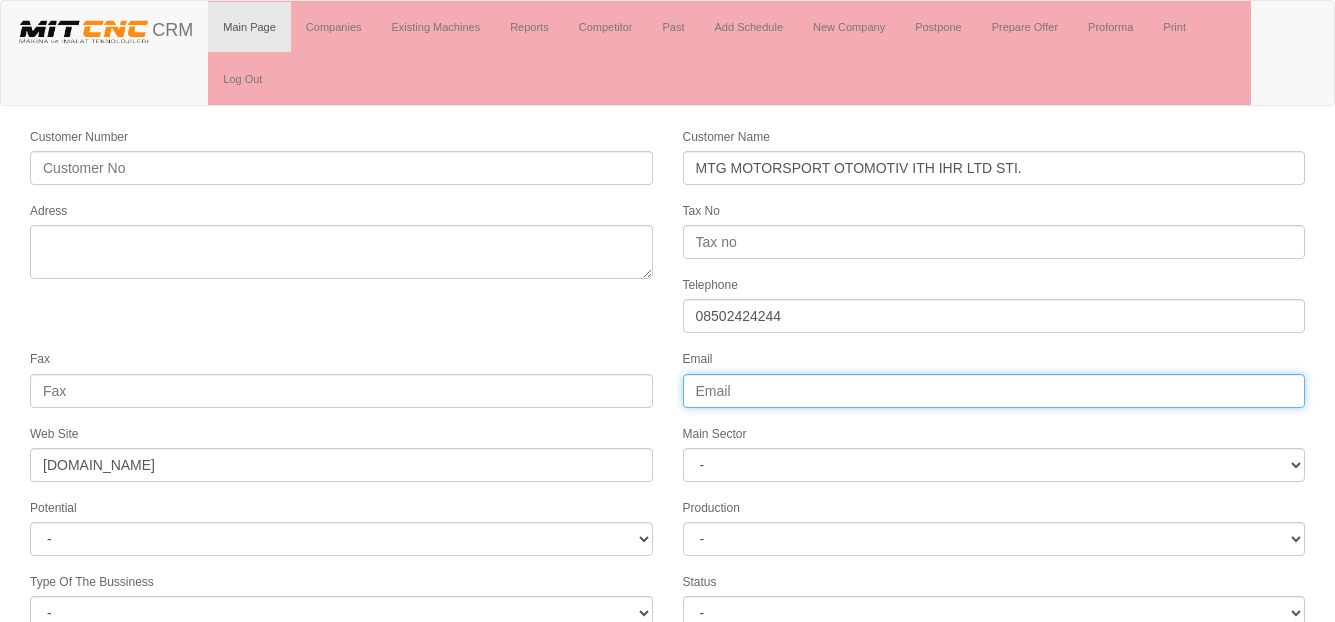 click on "Email" at bounding box center [994, 391] 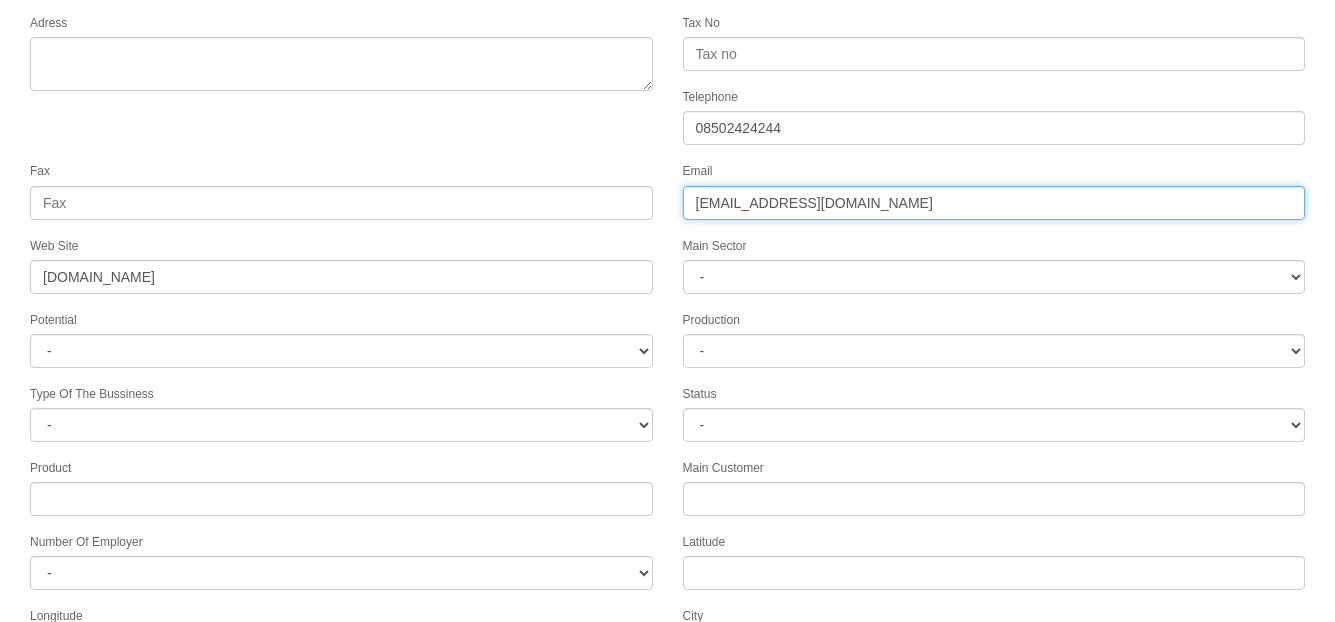 scroll, scrollTop: 200, scrollLeft: 0, axis: vertical 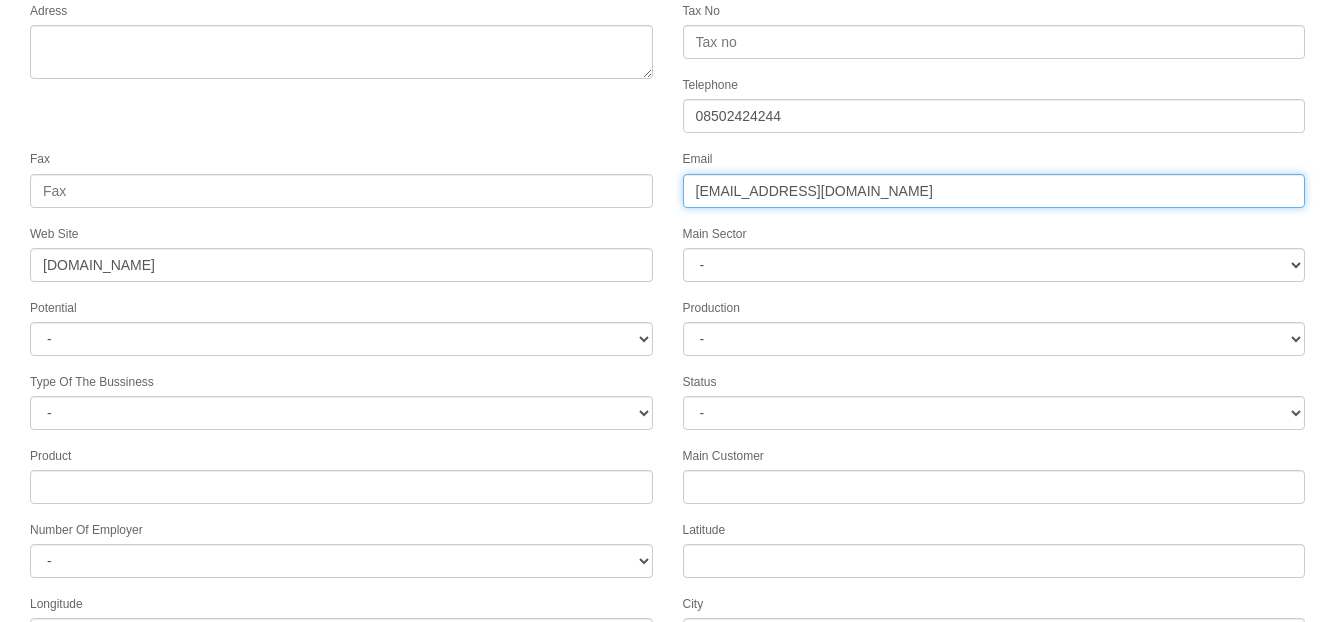 type on "mtgperformance@gmail.com" 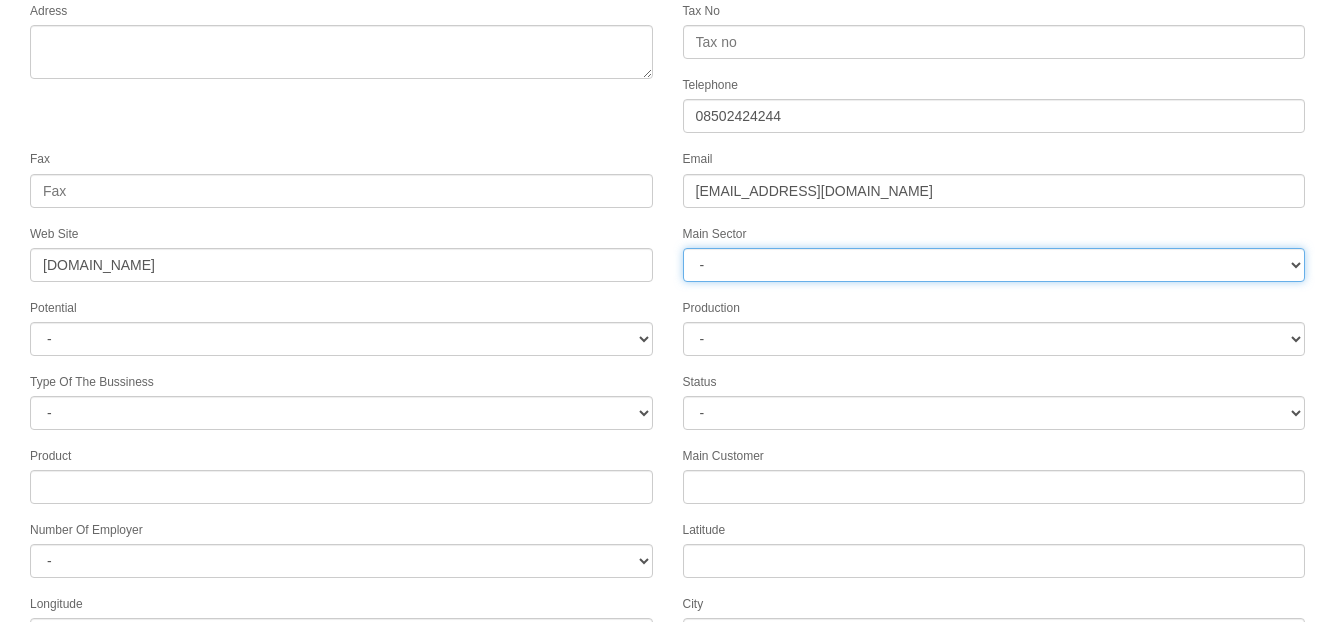 click on "-
DIE MOLD
MACHINERY
DEFENCE
ELECTRICAL COMPONENTS
MEDICAL
TOOL MANUFACTURING
JEWELERY
AGRICULTURE
AUTOMOTIVE
WHITE GOODS
HYDRAULIC & PNEUMATIC
CASTING
STAMPING DIE
AEROSPACE
CONSTRUCTION MAC.
GEN. PART. MAN.
EDUCATION
LASER POTENTIALS
FURNUTURE" at bounding box center [994, 265] 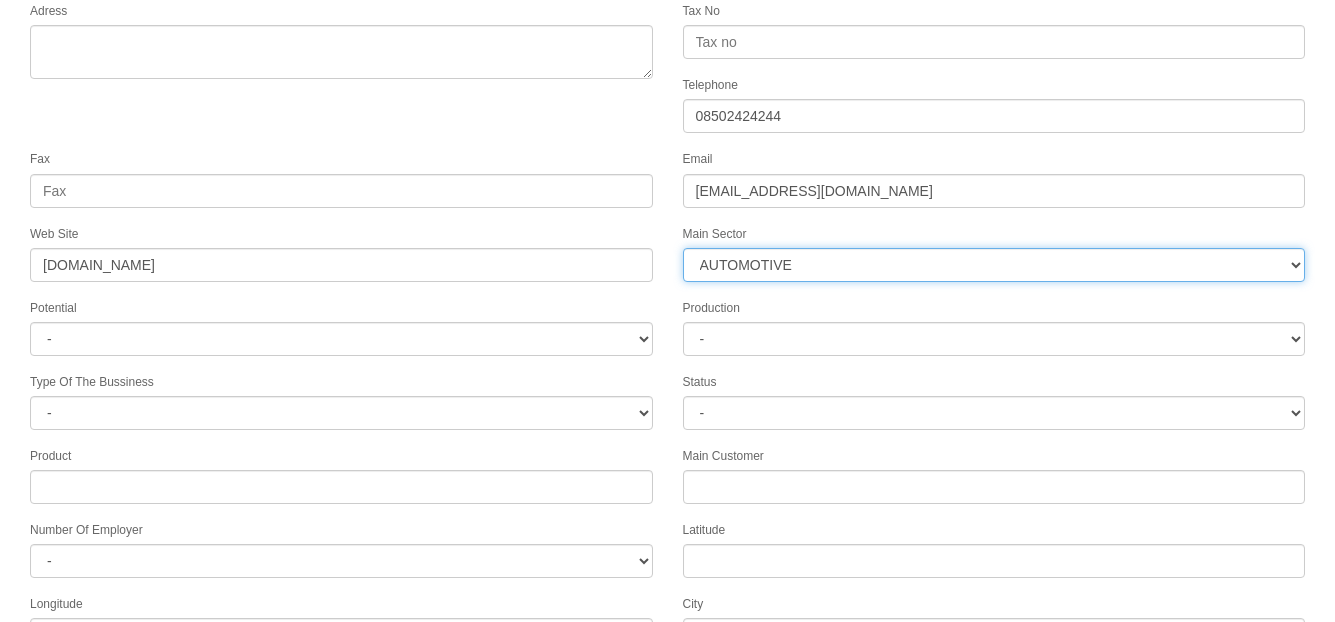 scroll, scrollTop: 296, scrollLeft: 0, axis: vertical 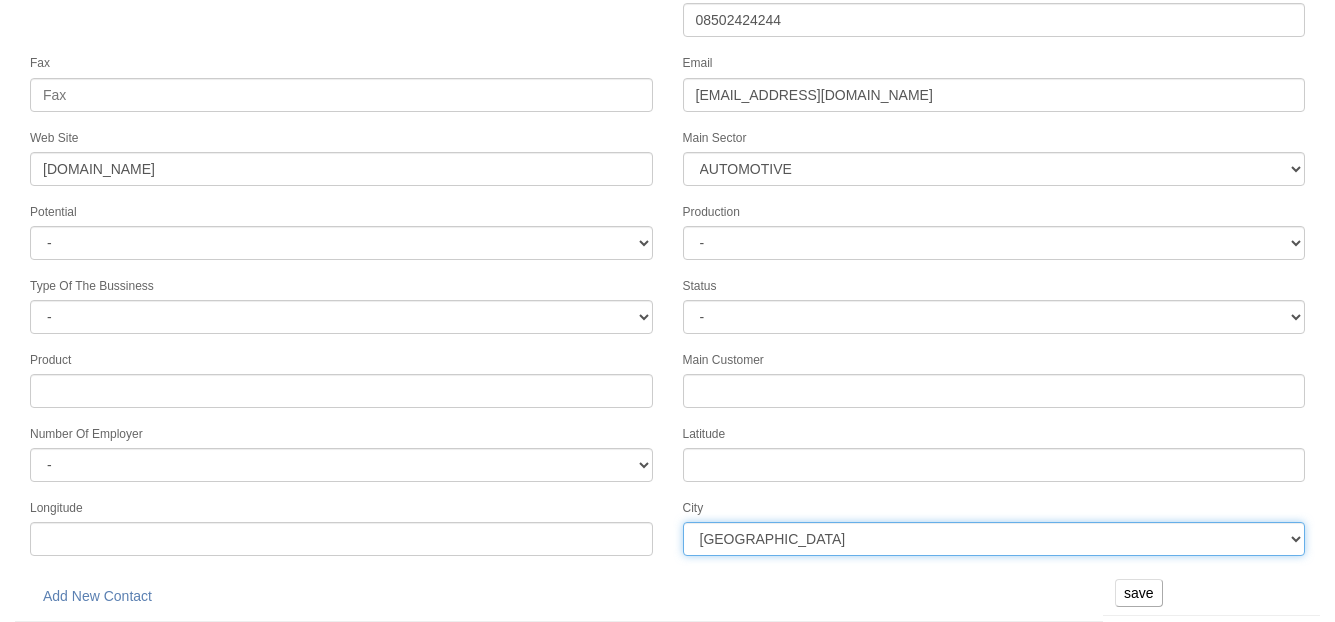 click on "İstanbul
Adana
Adıyaman
Afyon
Ağrı
Amasya
Ankara
Antalya
Artvin
Aydın
Balıkesir
Bilecik
Bingöl
Bitlis
Bolu
Burdur
Bursa
Çanakkale
Çankırı
Çorum
Denizli
Diyarbakır
Edirne
Elazığ
Erzincan
Erzurum
Eskişehir
Gaziantep
Giresun
Gümüşhane
Hakkari
Hatay
Isparta
Mersin
İzmir
Kars
Kastamonu
Kayseri
Kırklareli
Kırşehir
Kocaeli
Konya
Kütahya
Malatya
Manisa
Kahramanmaraş
Mardin
Muğla
Muş
Nevşehir
Niğde
Ordu
Rize Sakarya" at bounding box center (994, 539) 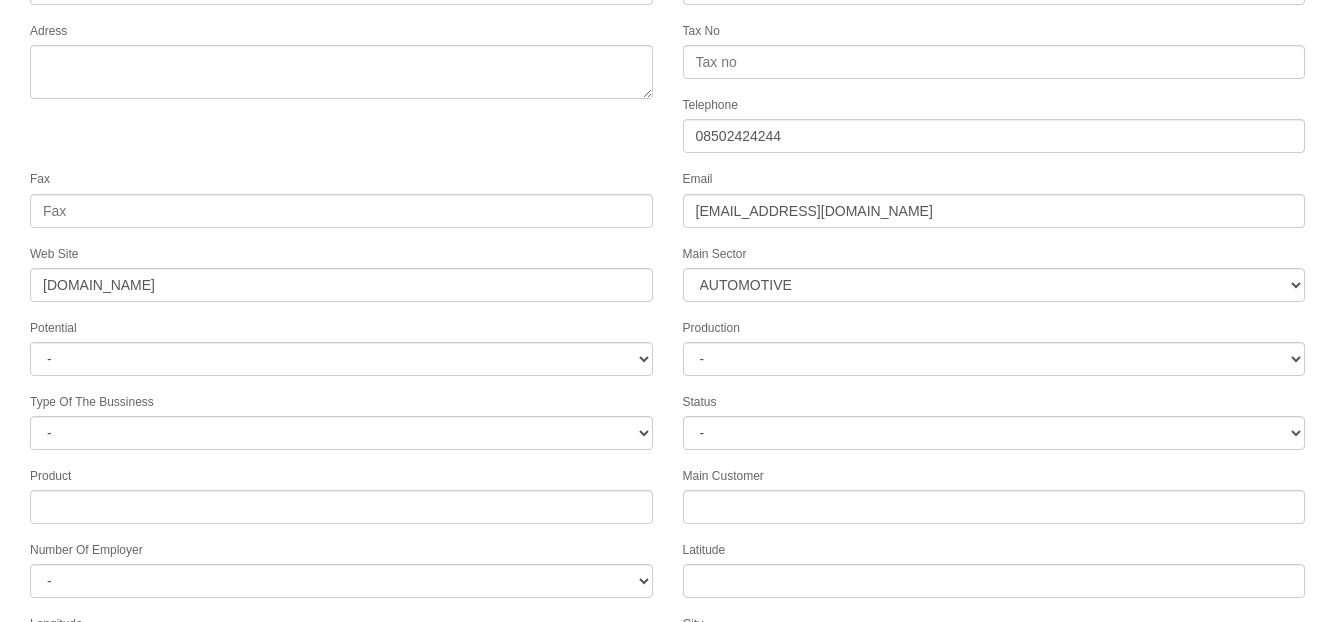 scroll, scrollTop: 0, scrollLeft: 0, axis: both 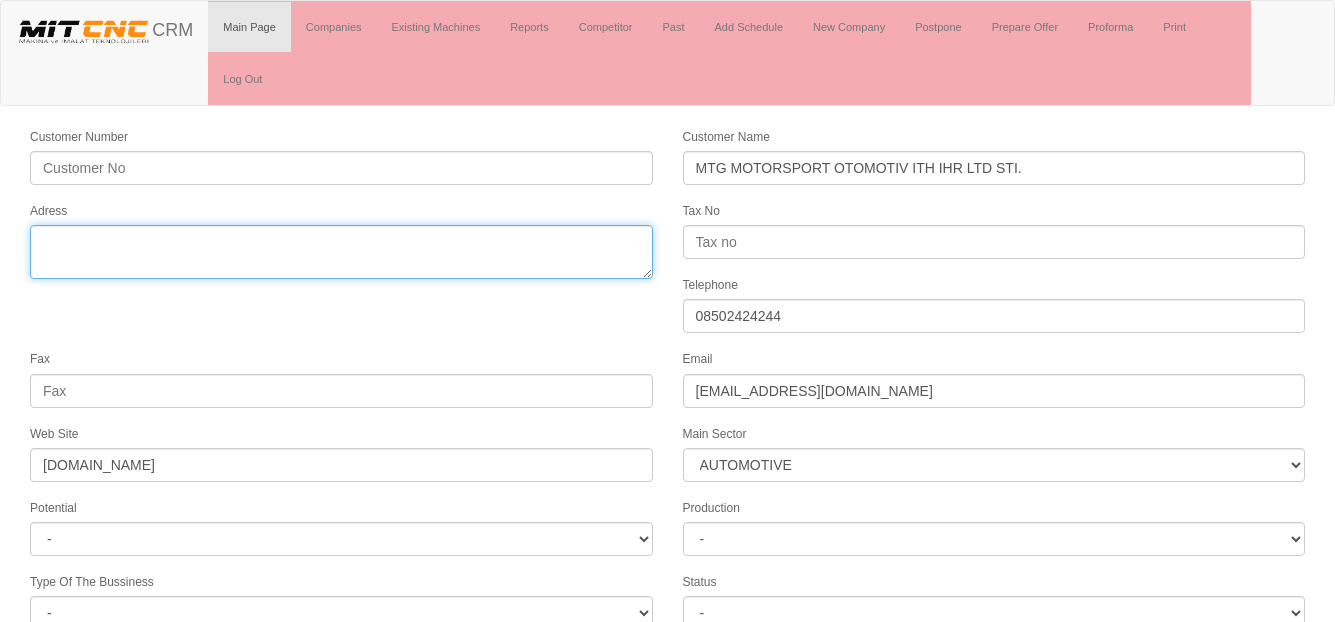 click on "Adress" at bounding box center (341, 252) 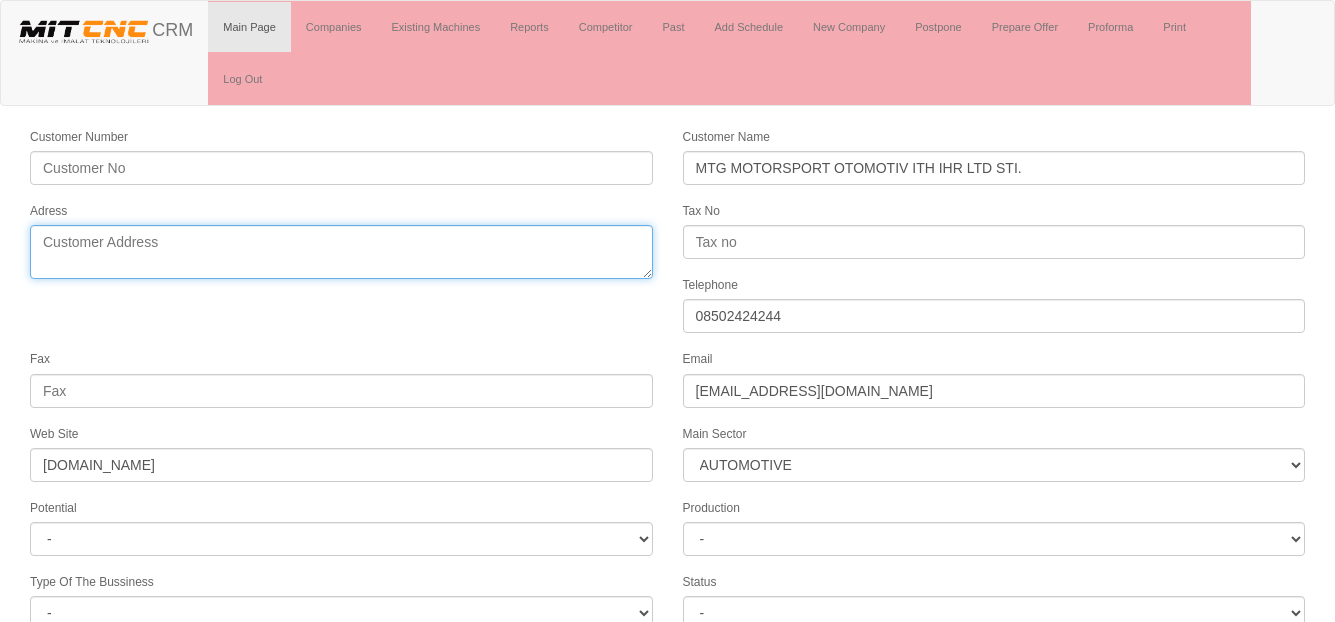 paste on "Gazi Mustafa Kemal Paşa Mahallesi TEM Blv no 20 Cerkezkoy Tekirdag" 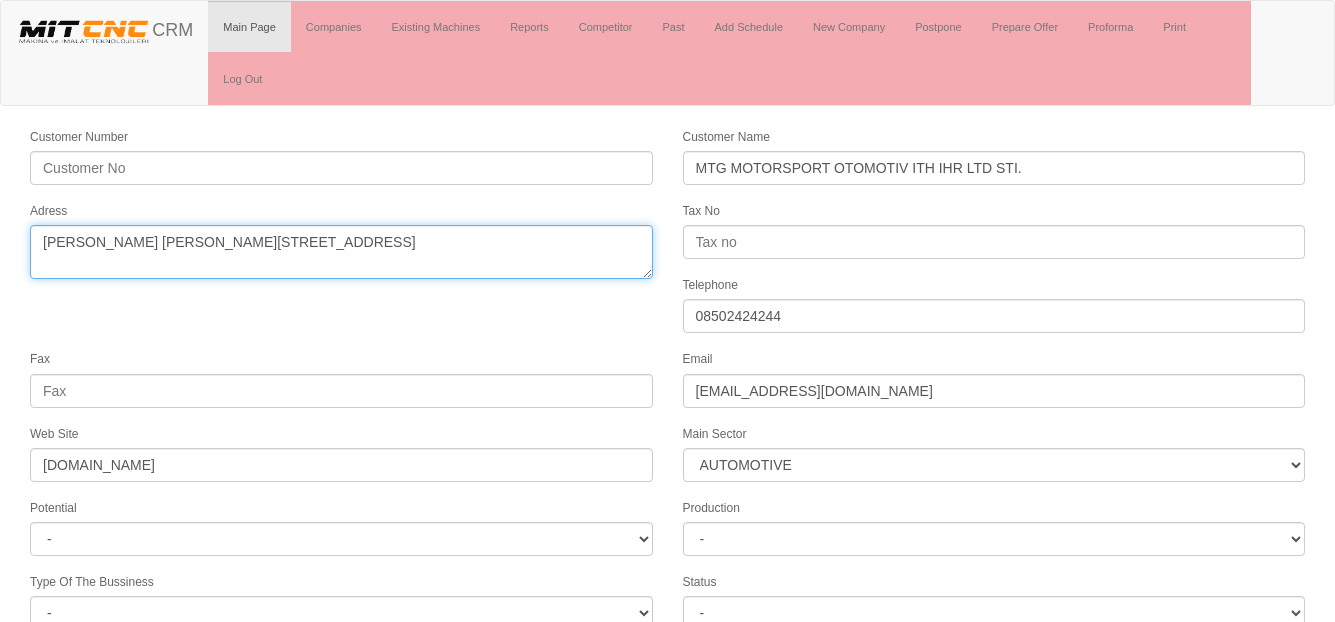 drag, startPoint x: 502, startPoint y: 241, endPoint x: 437, endPoint y: 241, distance: 65 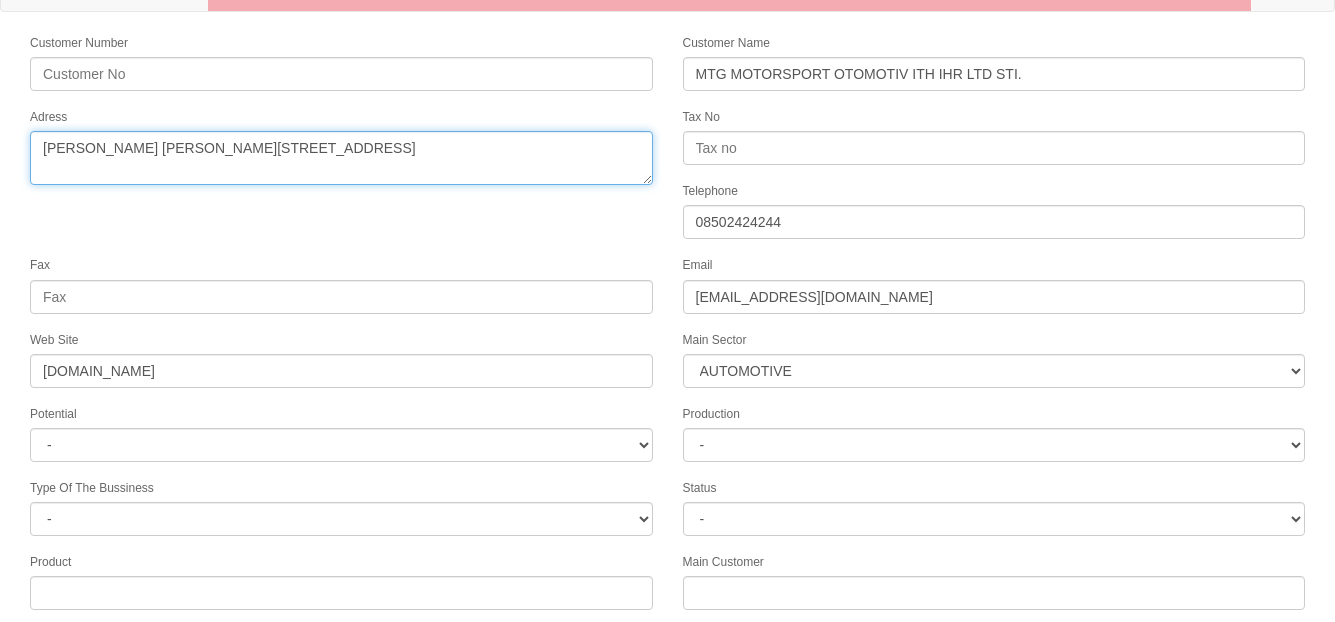 scroll, scrollTop: 296, scrollLeft: 0, axis: vertical 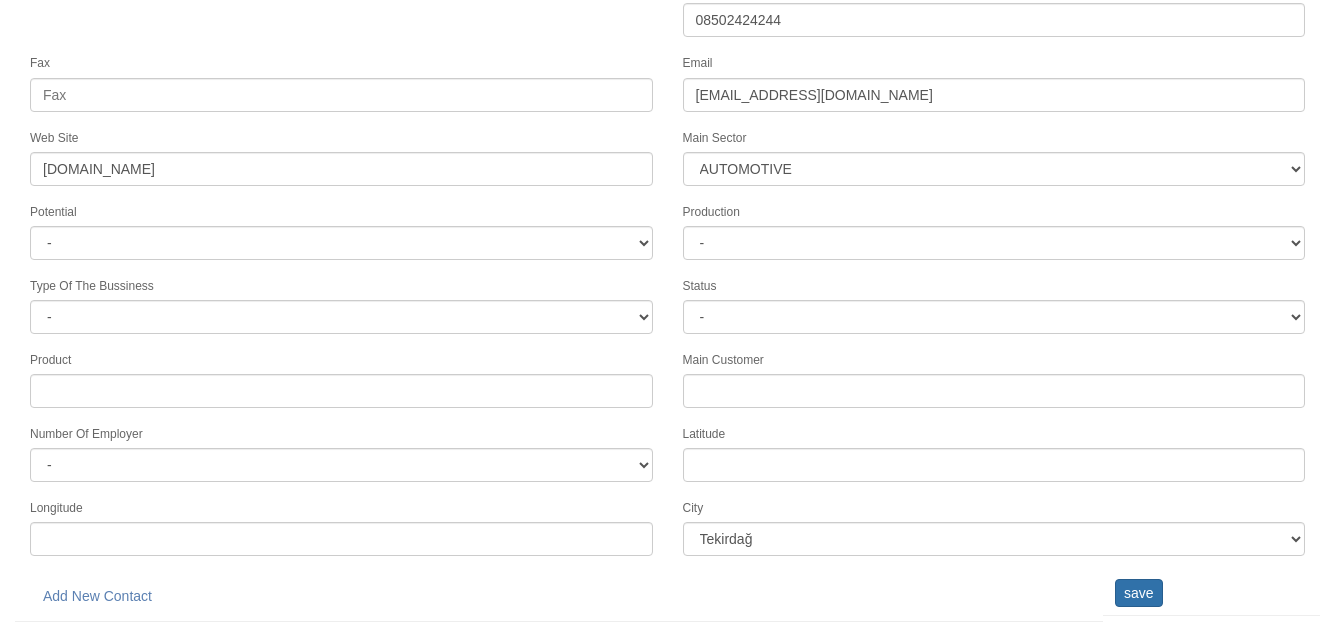 type on "Gazi Mustafa Kemal Paşa Mahallesi TEM Blv no:20 Çerkezköy" 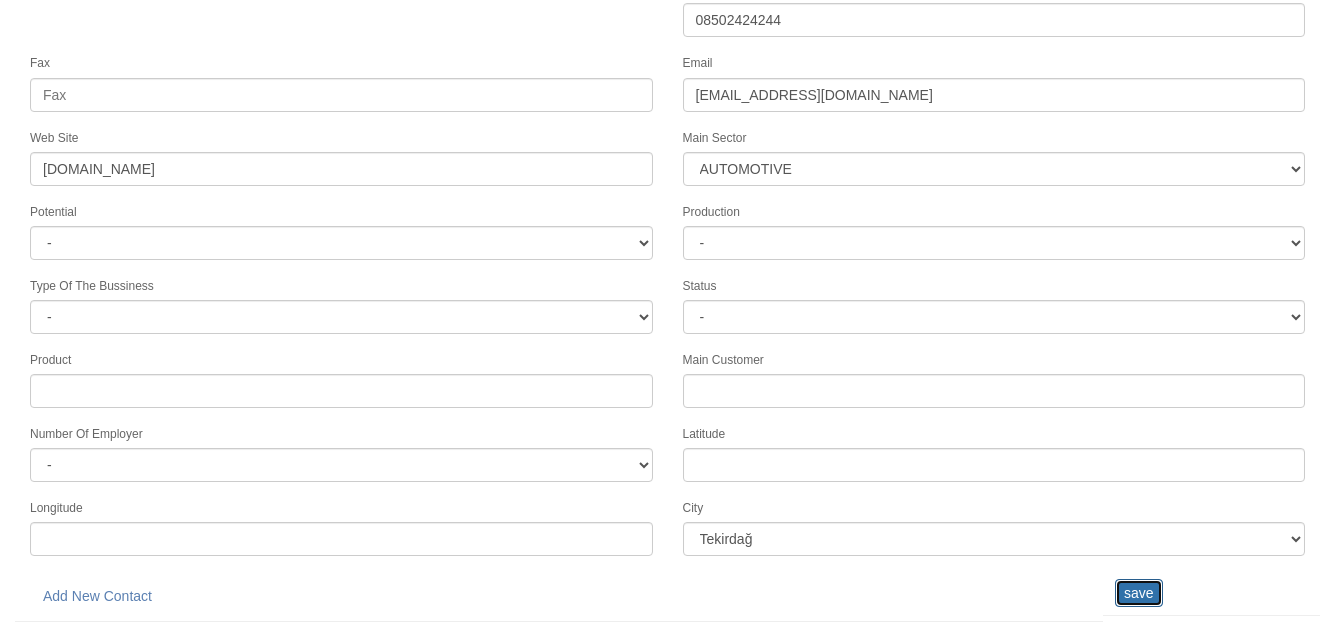 click on "save" at bounding box center (1139, 593) 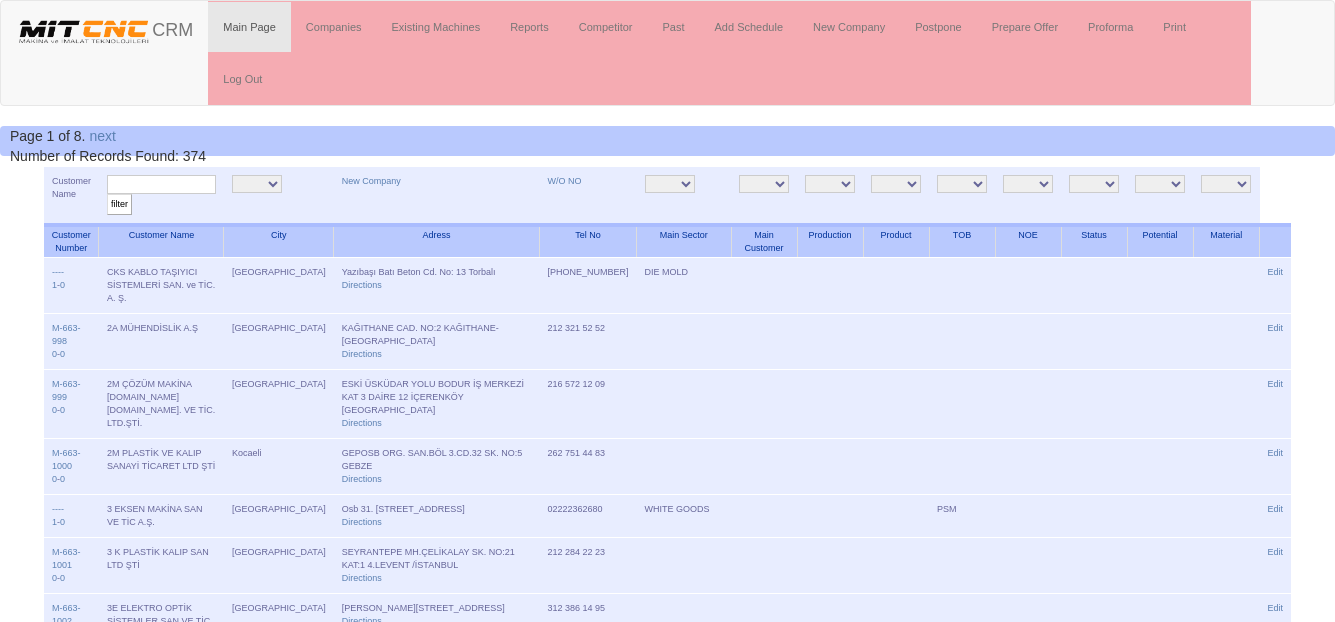 scroll, scrollTop: 0, scrollLeft: 0, axis: both 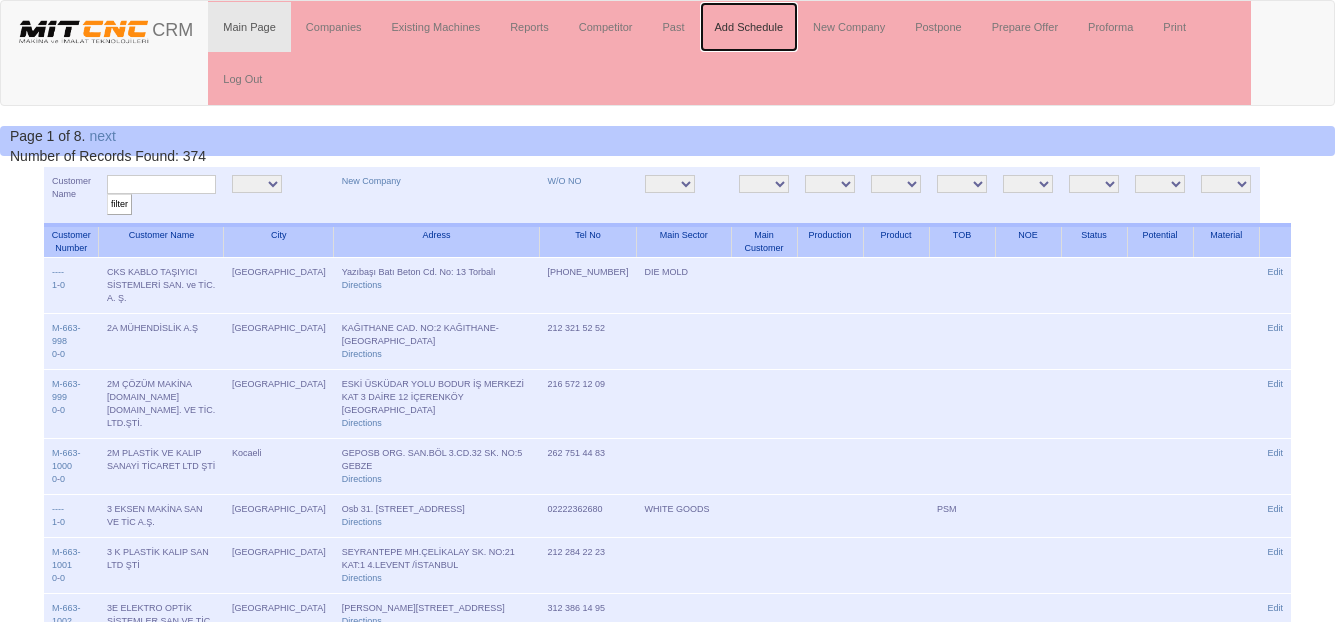click on "Add Schedule" at bounding box center [749, 27] 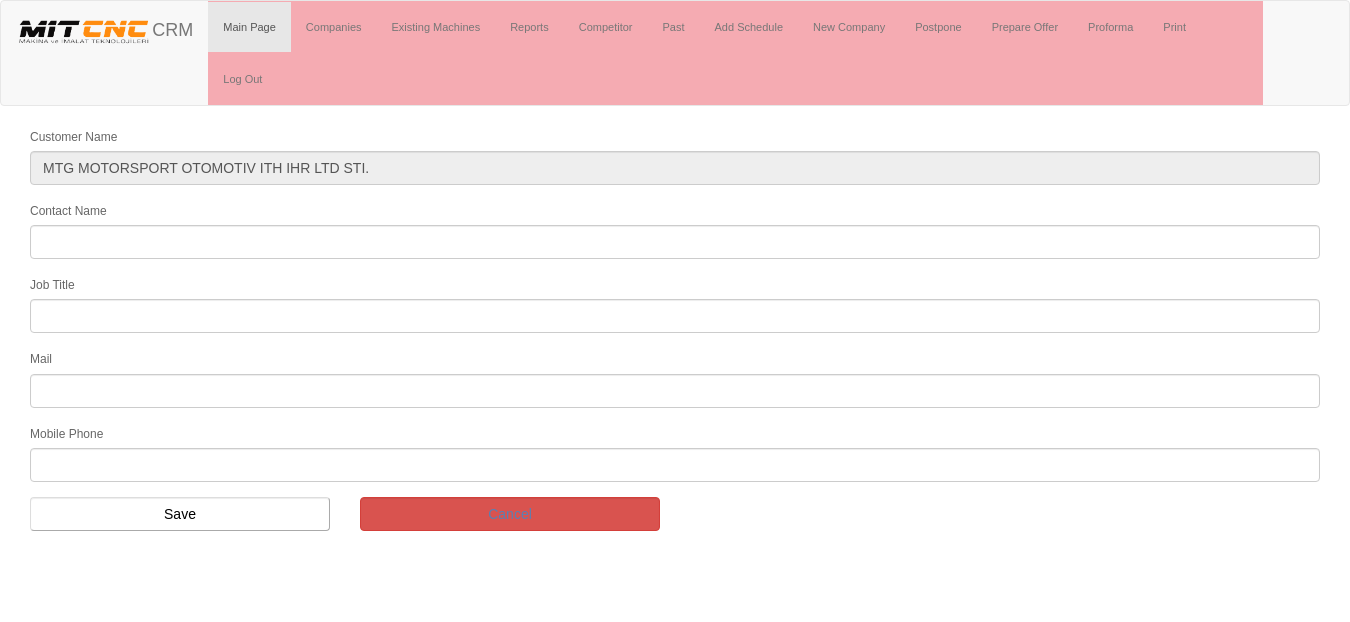 scroll, scrollTop: 0, scrollLeft: 0, axis: both 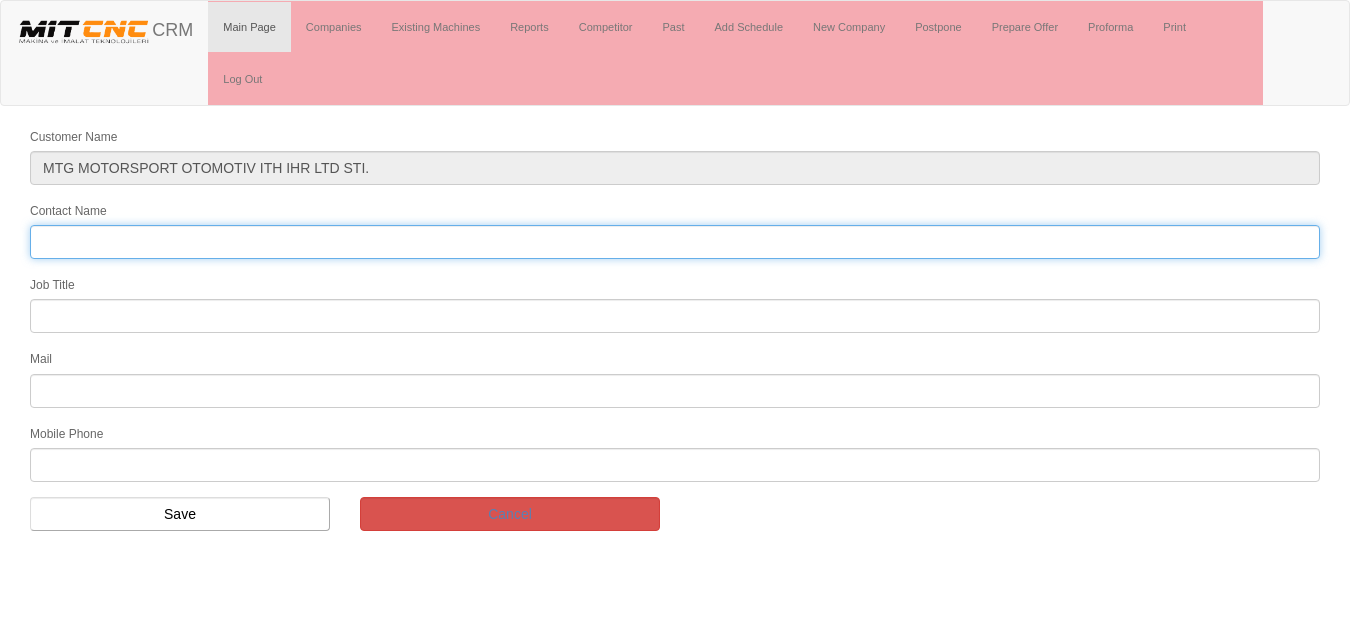 click on "Contact Name" at bounding box center [675, 242] 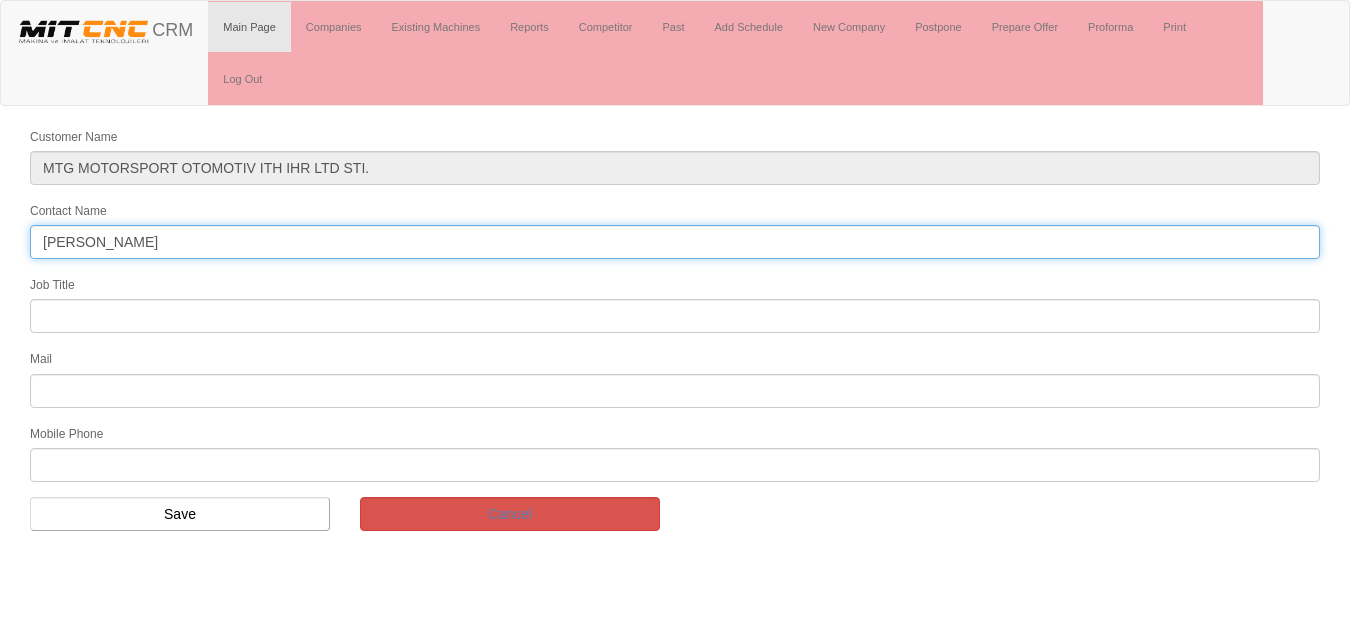 type on "Timur Pomak" 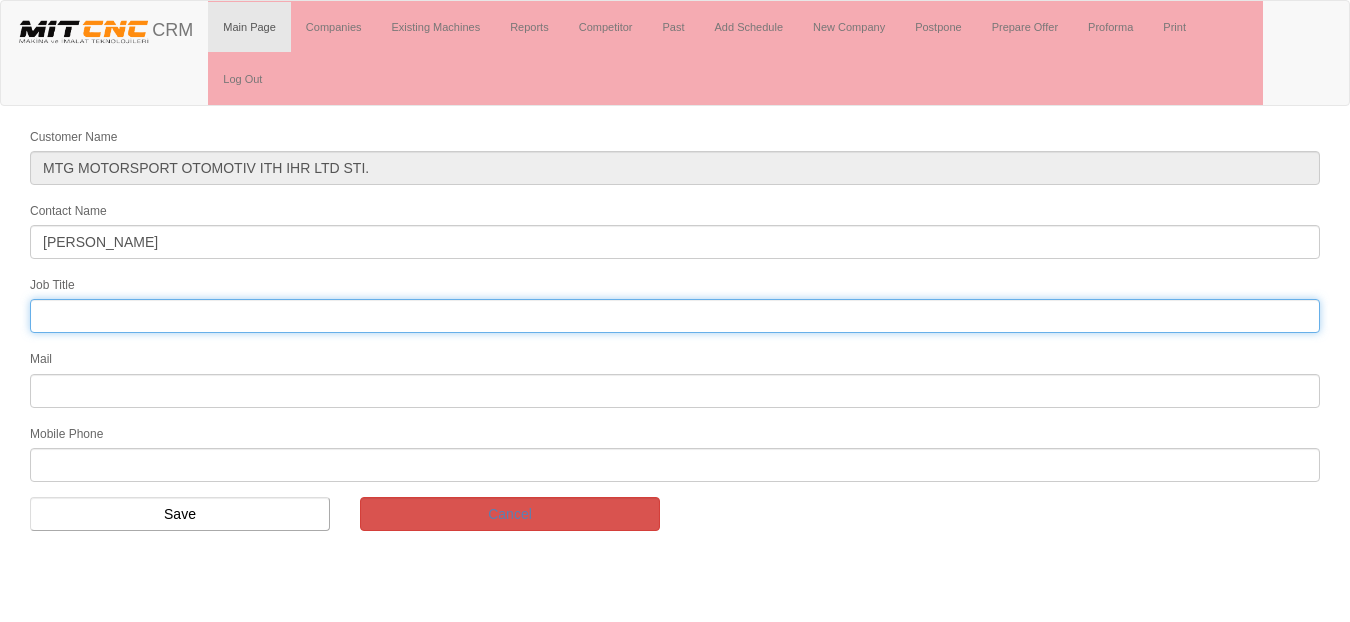 click at bounding box center [675, 316] 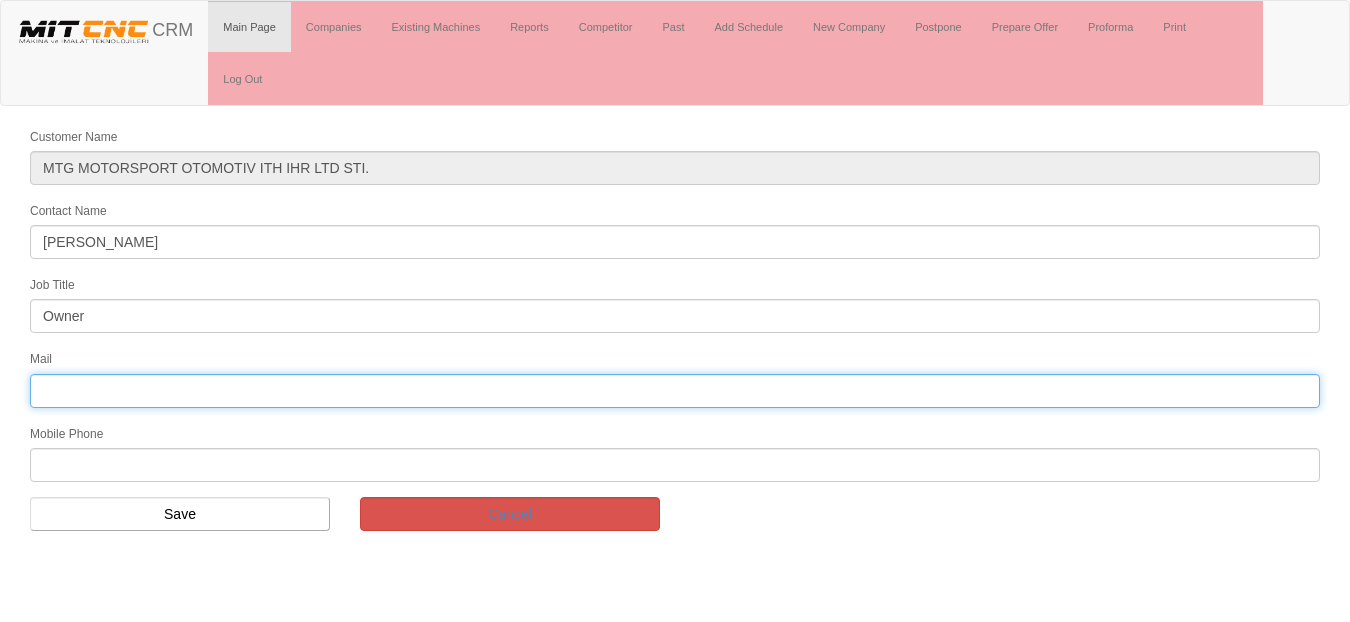 click at bounding box center [675, 391] 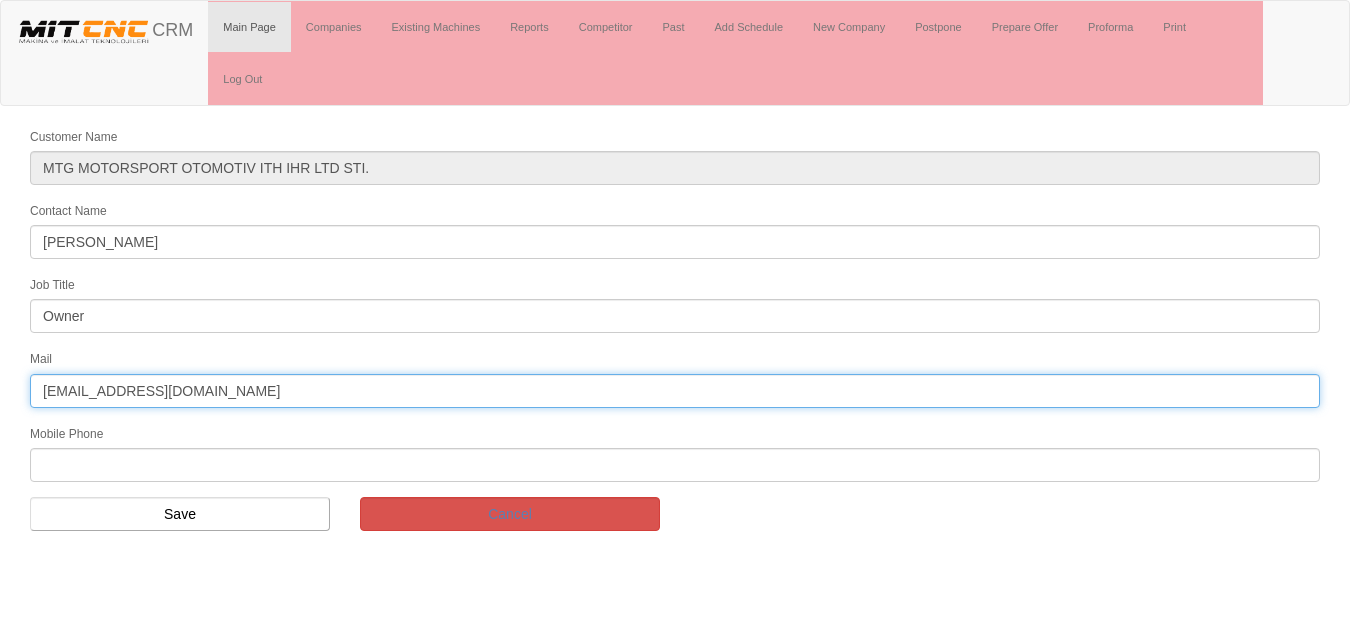 type on "mtgperformance@gmail.com" 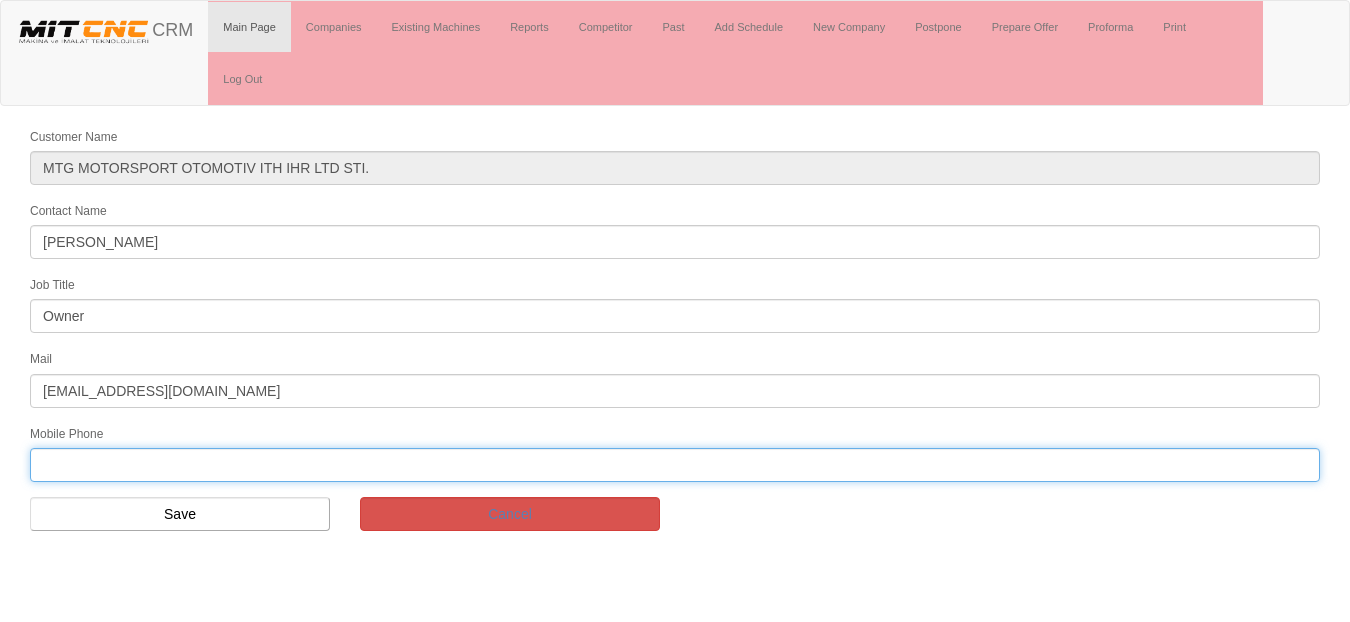 click at bounding box center (675, 465) 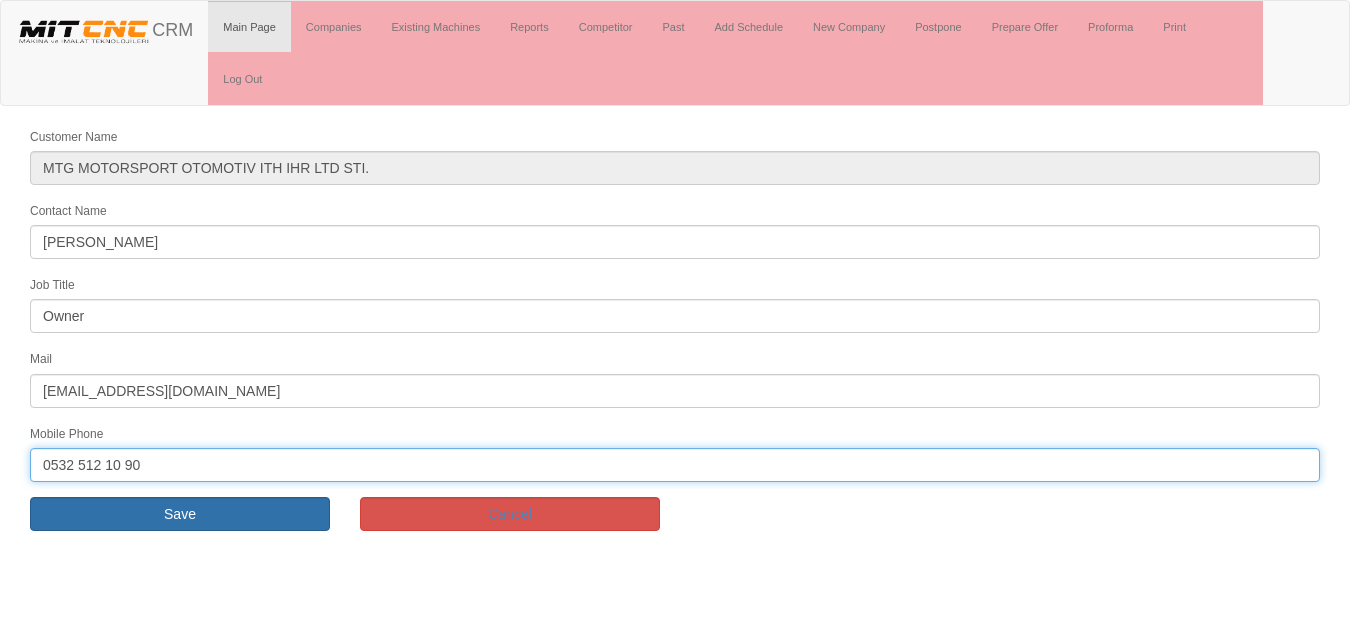 type on "0532 512 10 90" 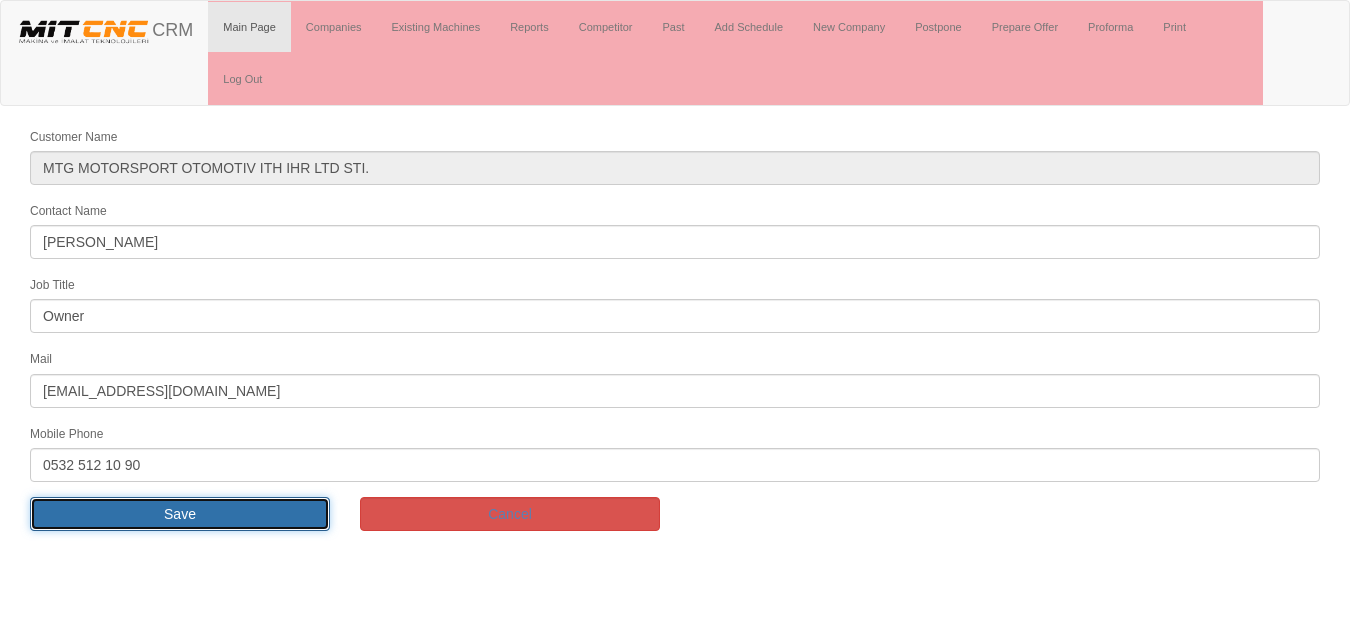 click on "Save" at bounding box center (180, 514) 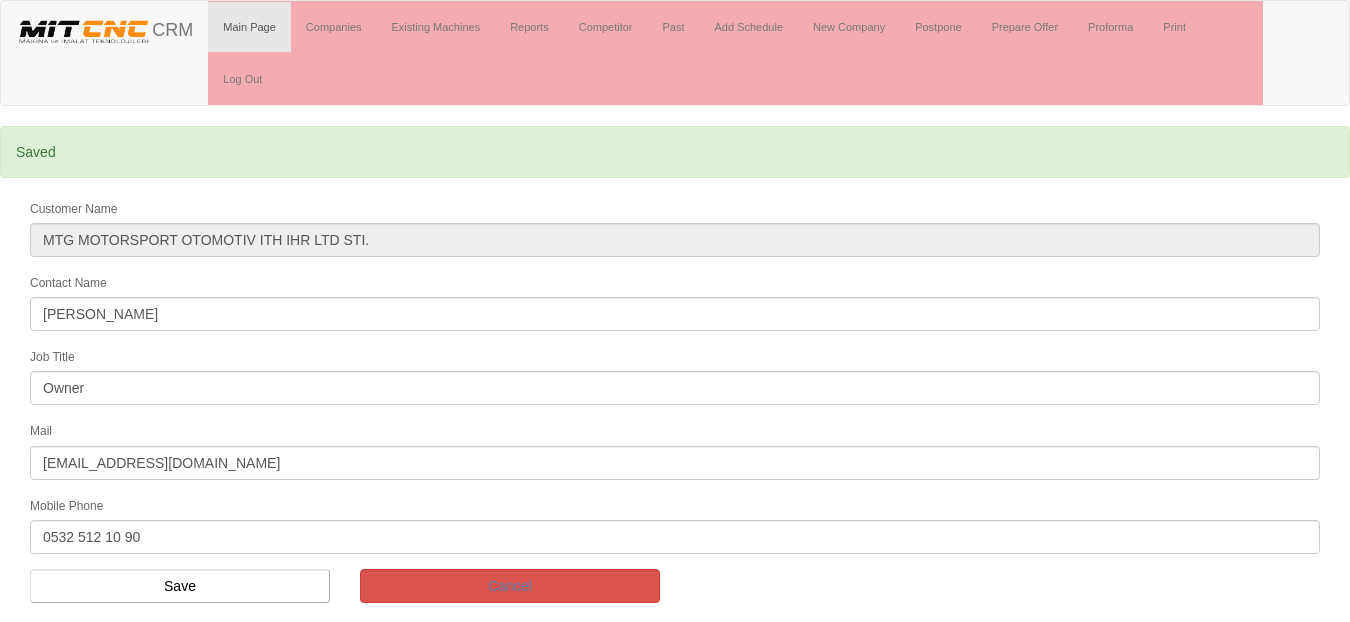scroll, scrollTop: 0, scrollLeft: 0, axis: both 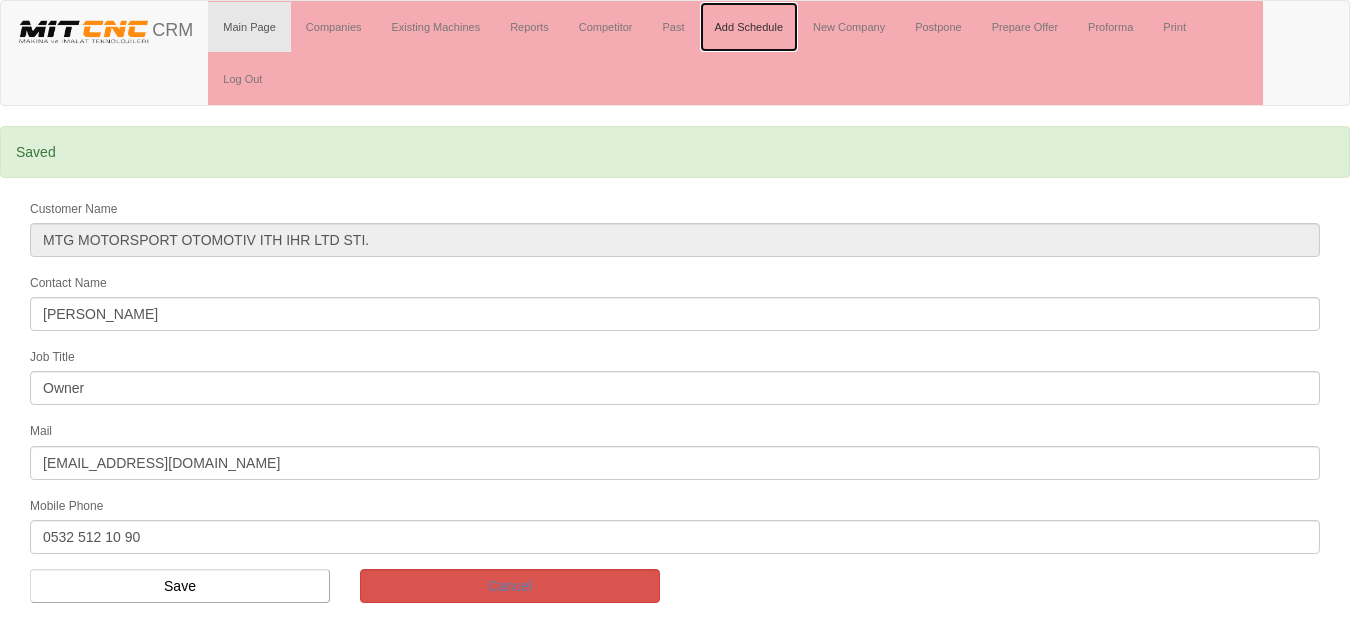 click on "Add Schedule" at bounding box center (749, 27) 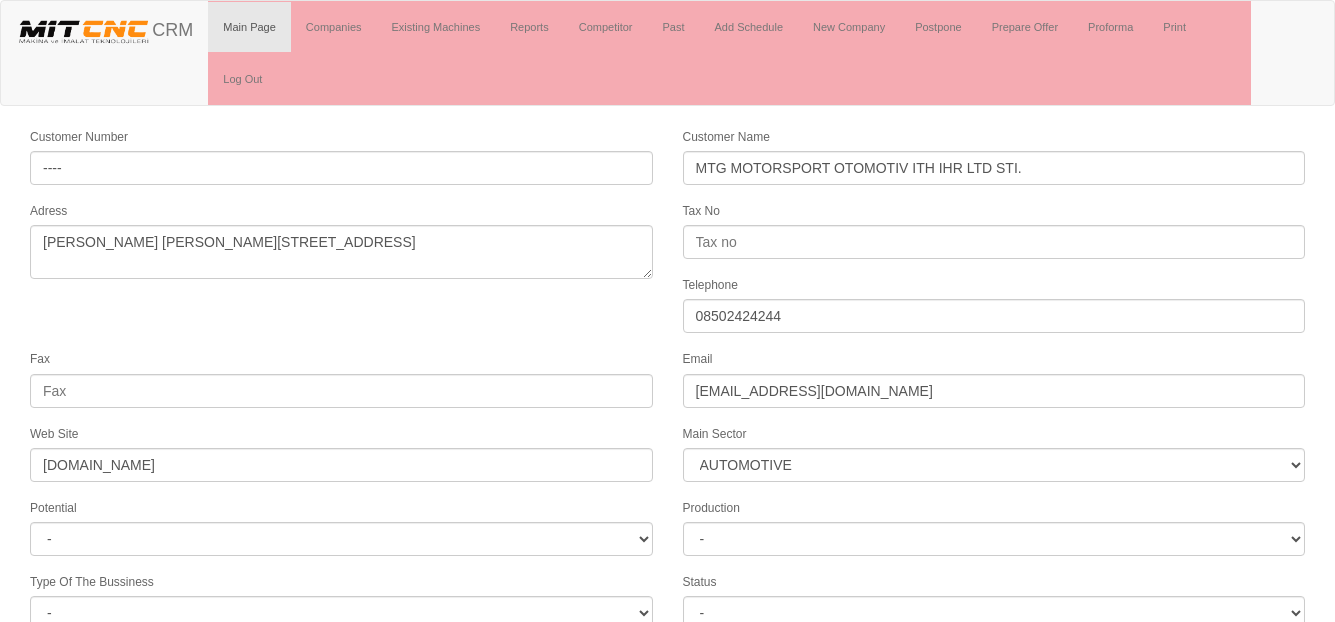 select on "370" 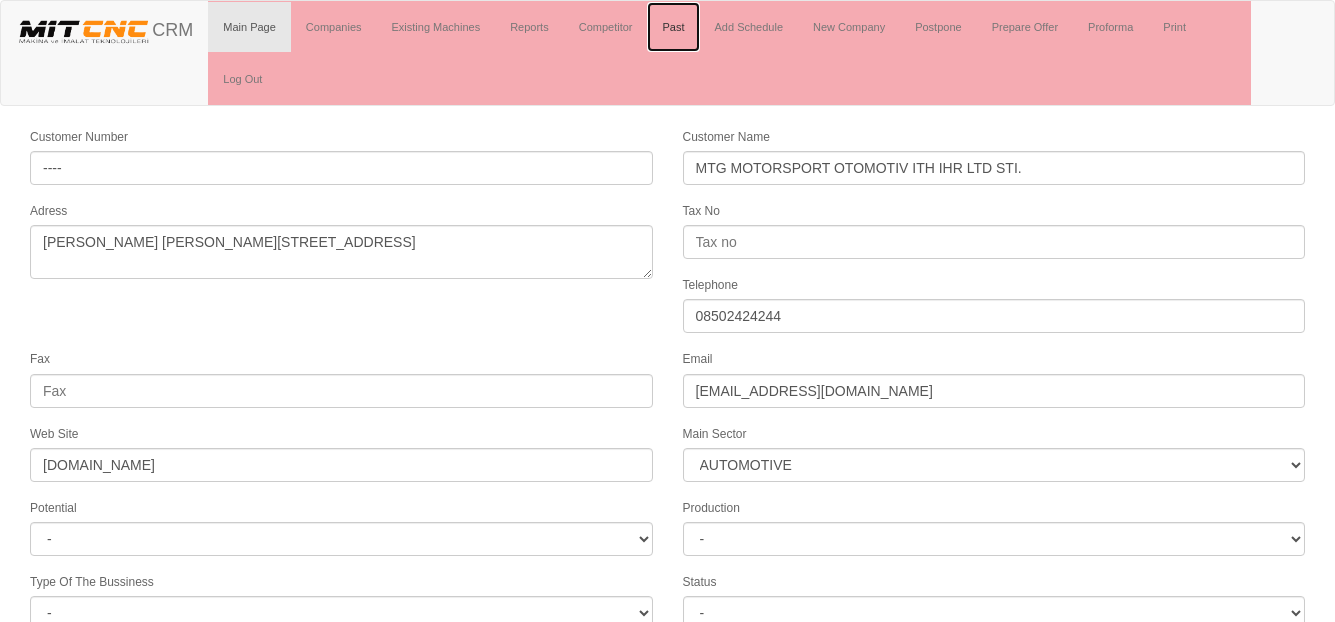 click on "Past" at bounding box center (673, 27) 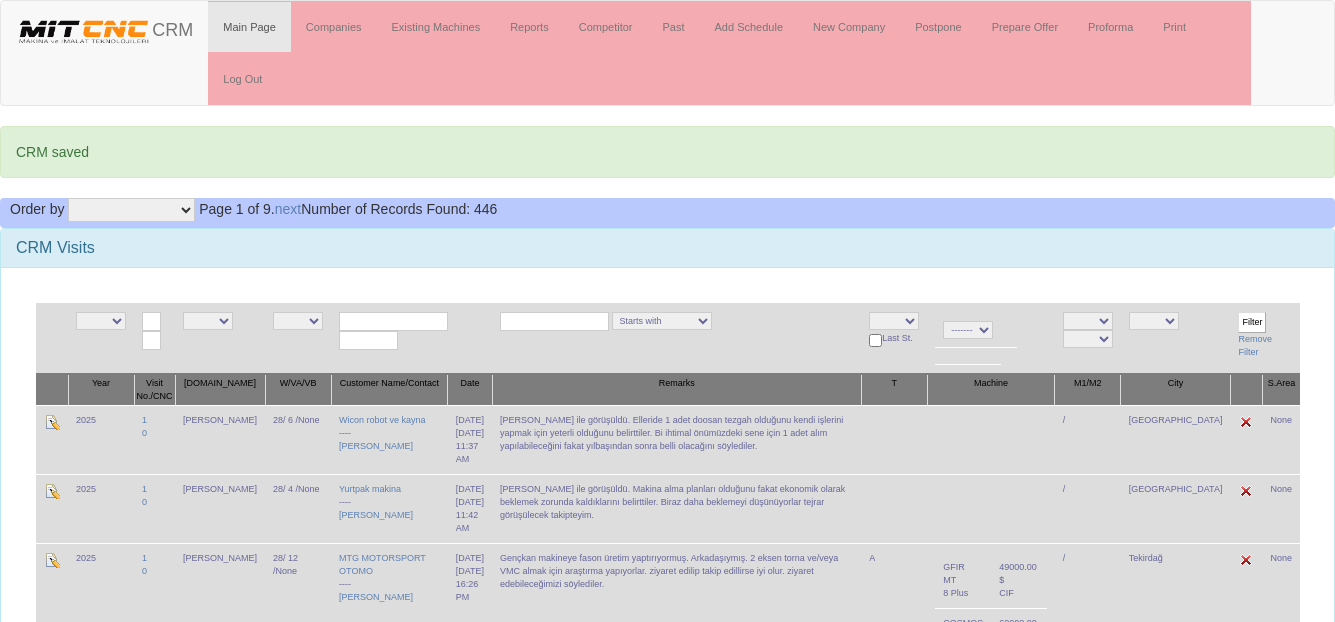 scroll, scrollTop: 0, scrollLeft: 0, axis: both 